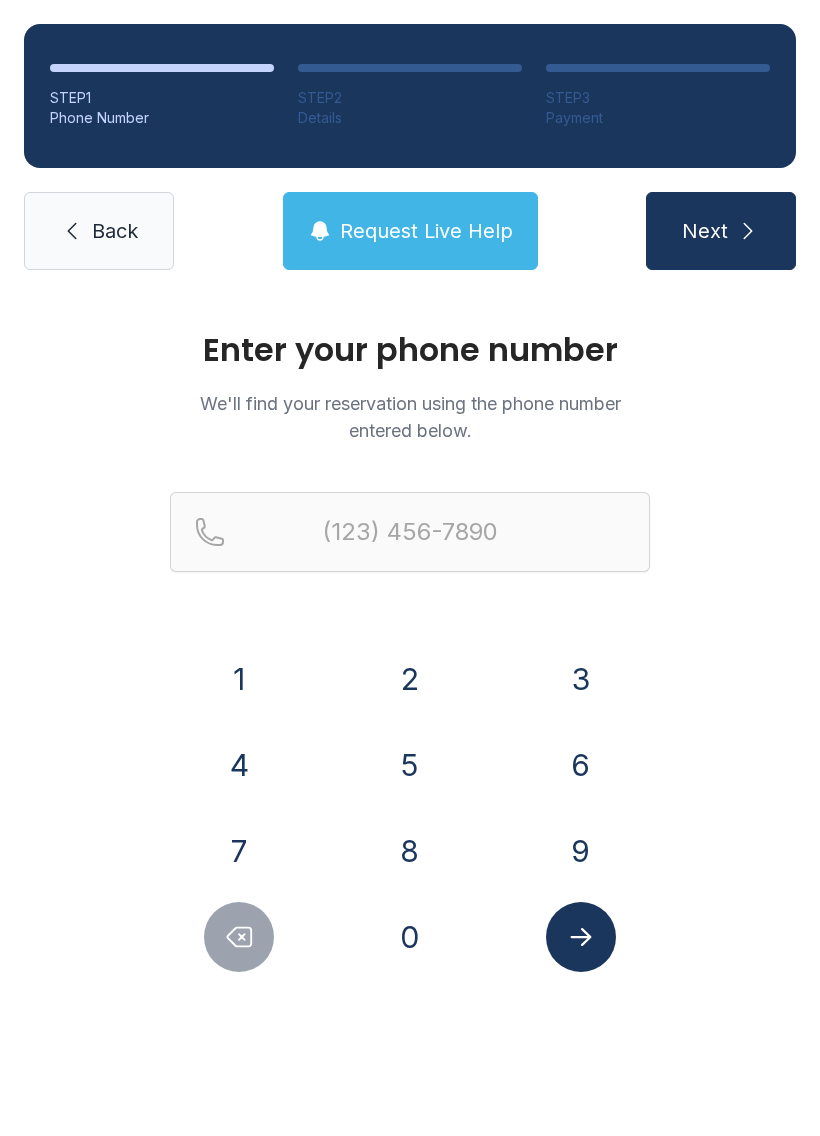 scroll, scrollTop: 0, scrollLeft: 0, axis: both 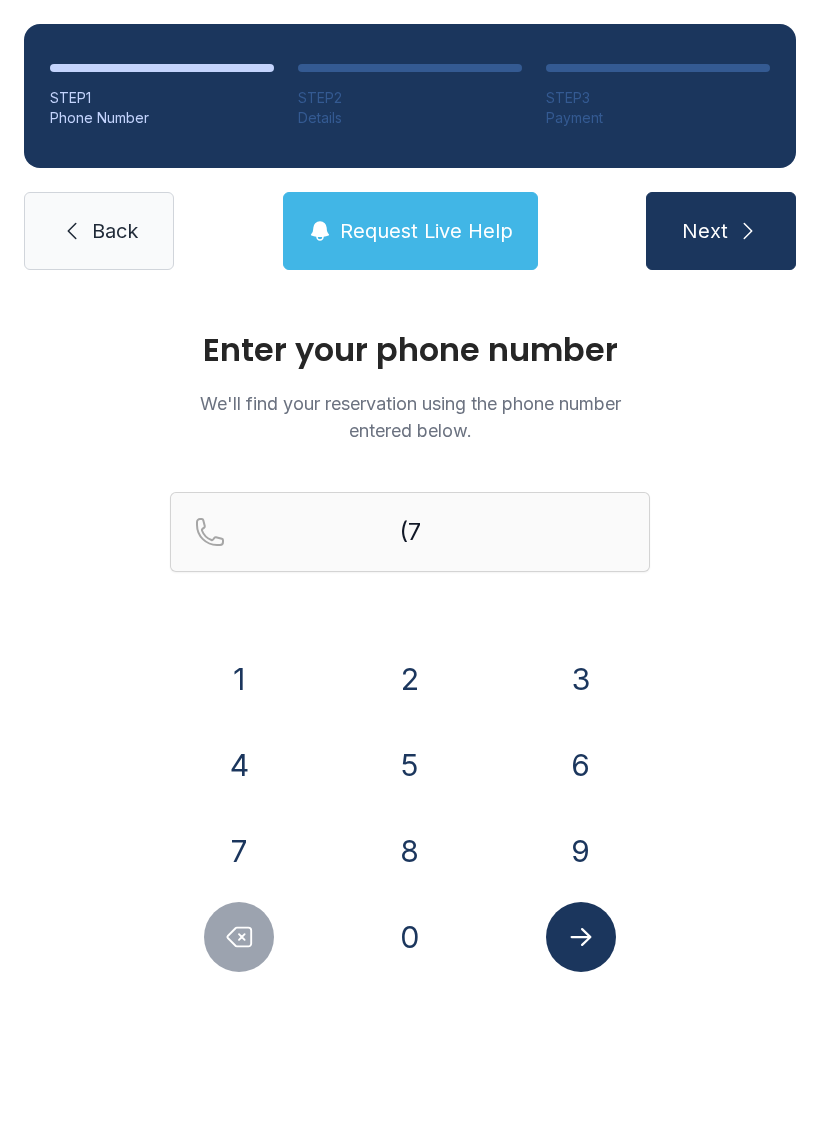 click on "7" at bounding box center [239, 679] 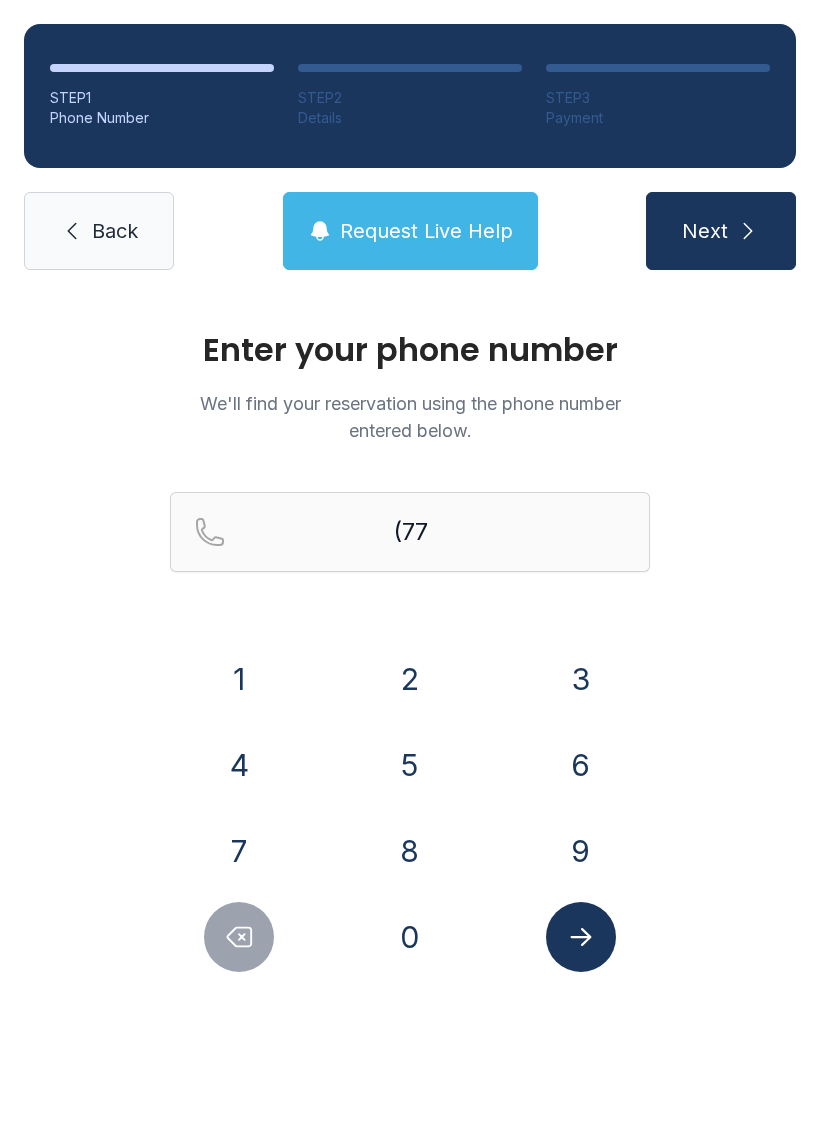 click on "0" at bounding box center (239, 679) 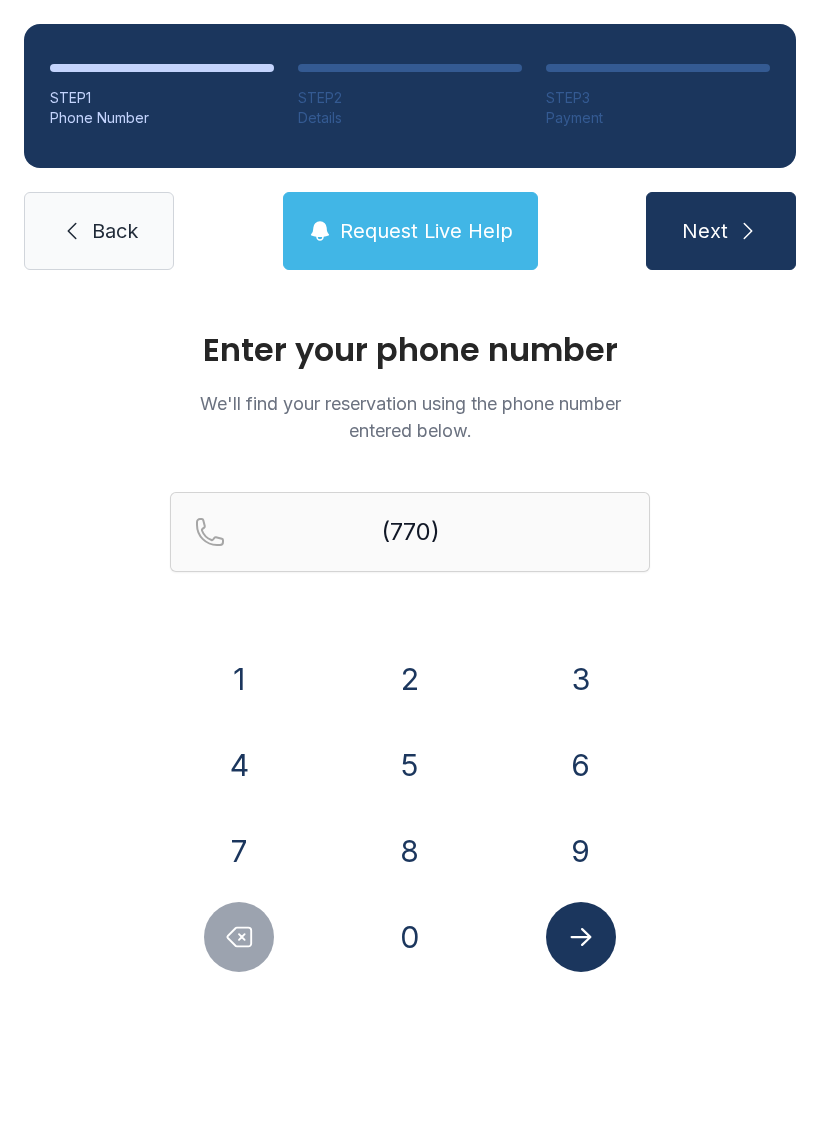 click on "5" at bounding box center [239, 679] 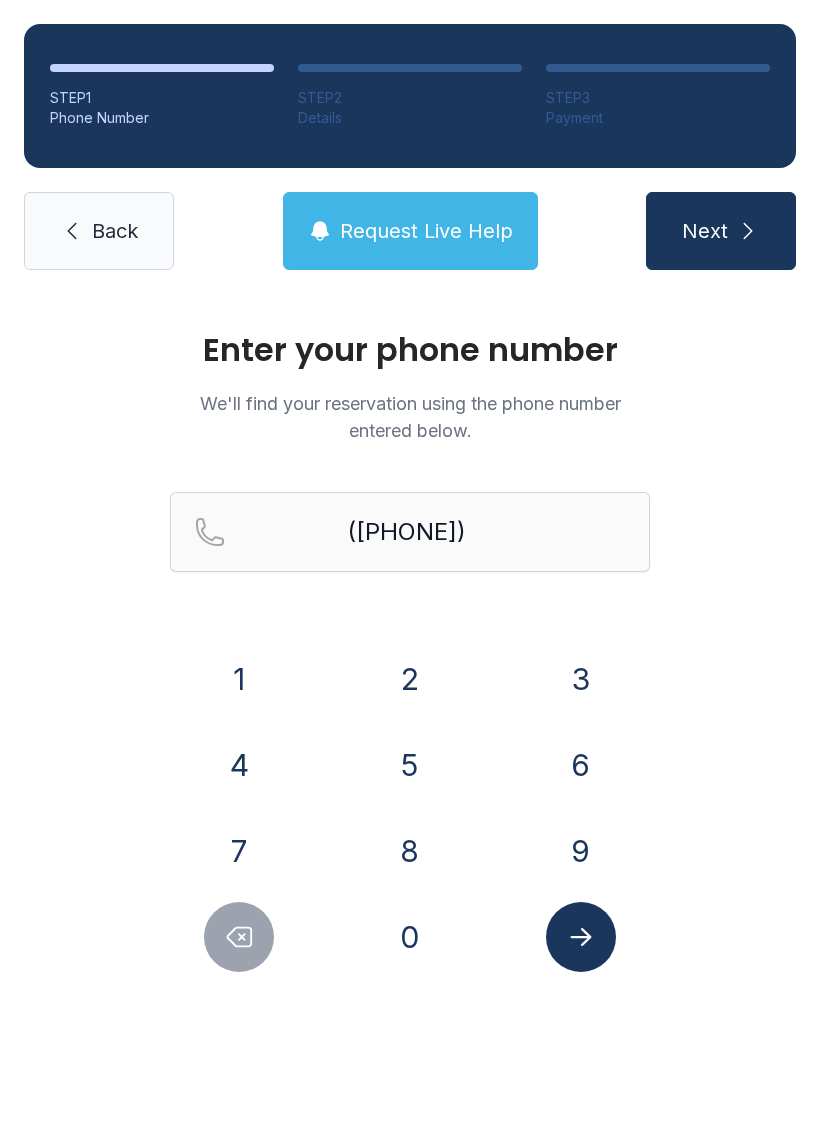 click on "8" at bounding box center [239, 679] 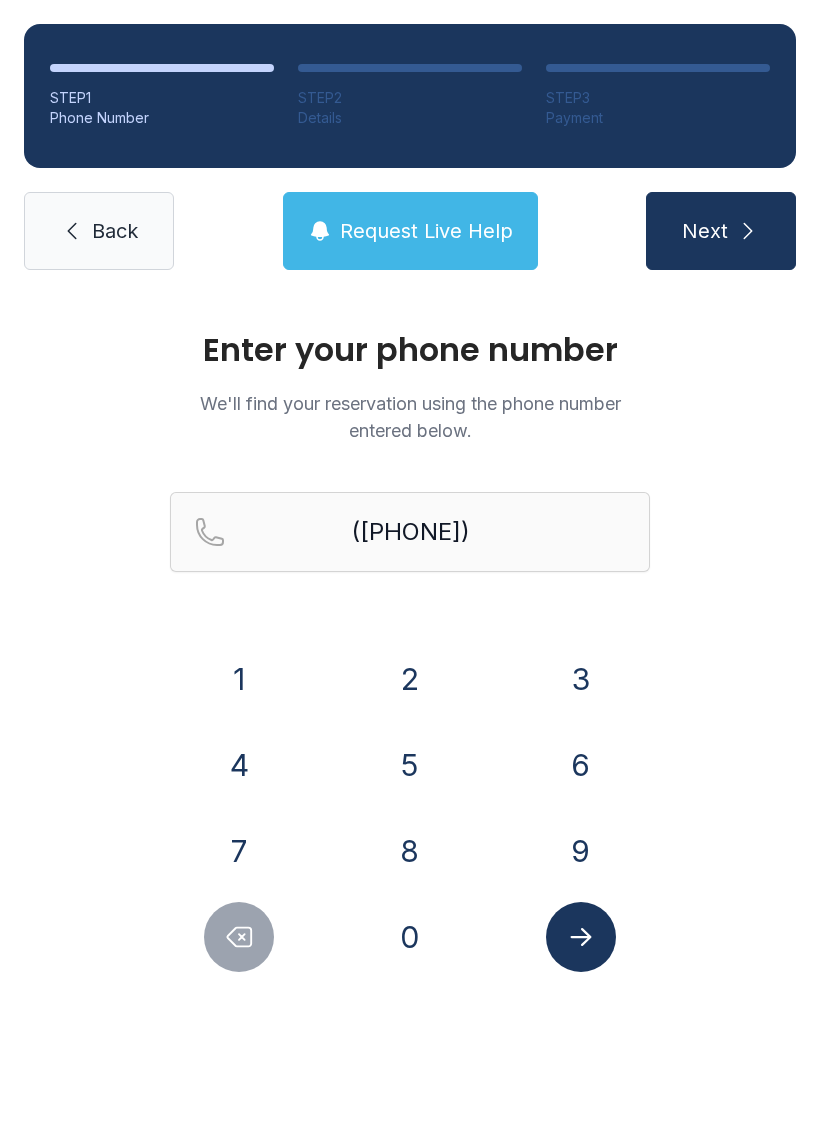 click at bounding box center (581, 937) 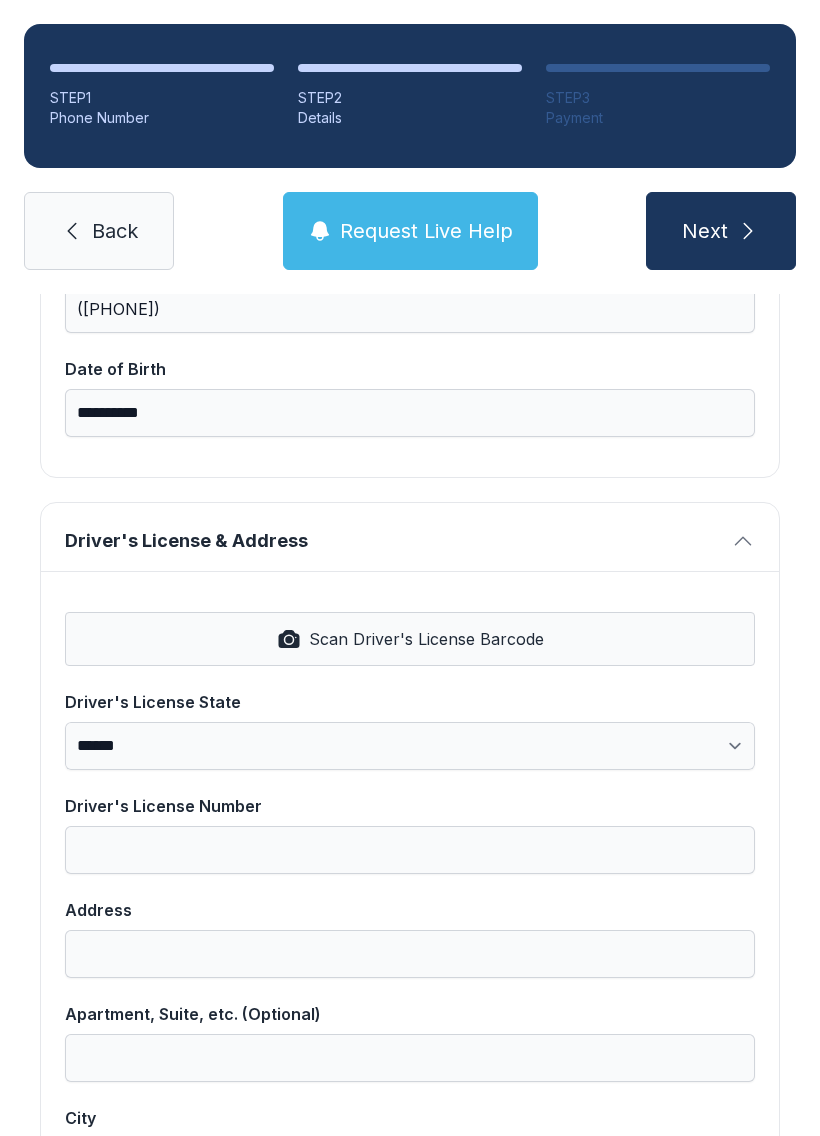 scroll, scrollTop: 573, scrollLeft: 0, axis: vertical 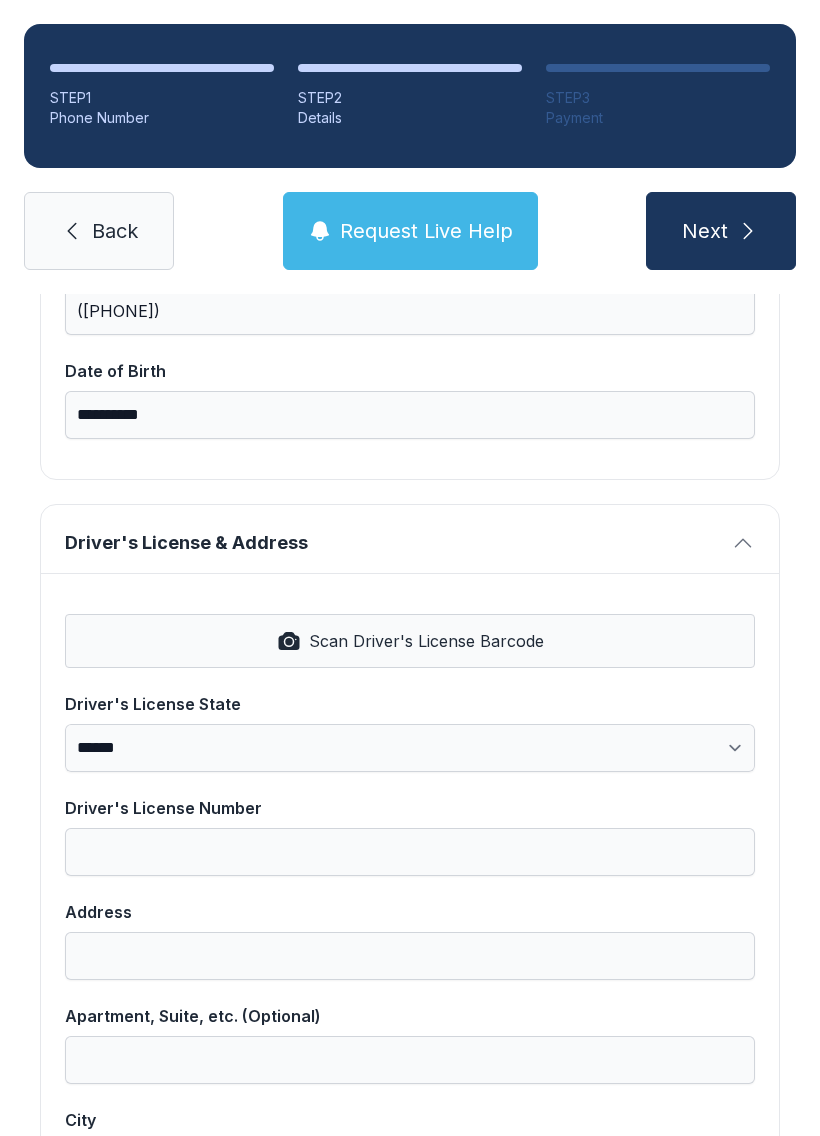 click on "Scan Driver's License Barcode" at bounding box center [426, 641] 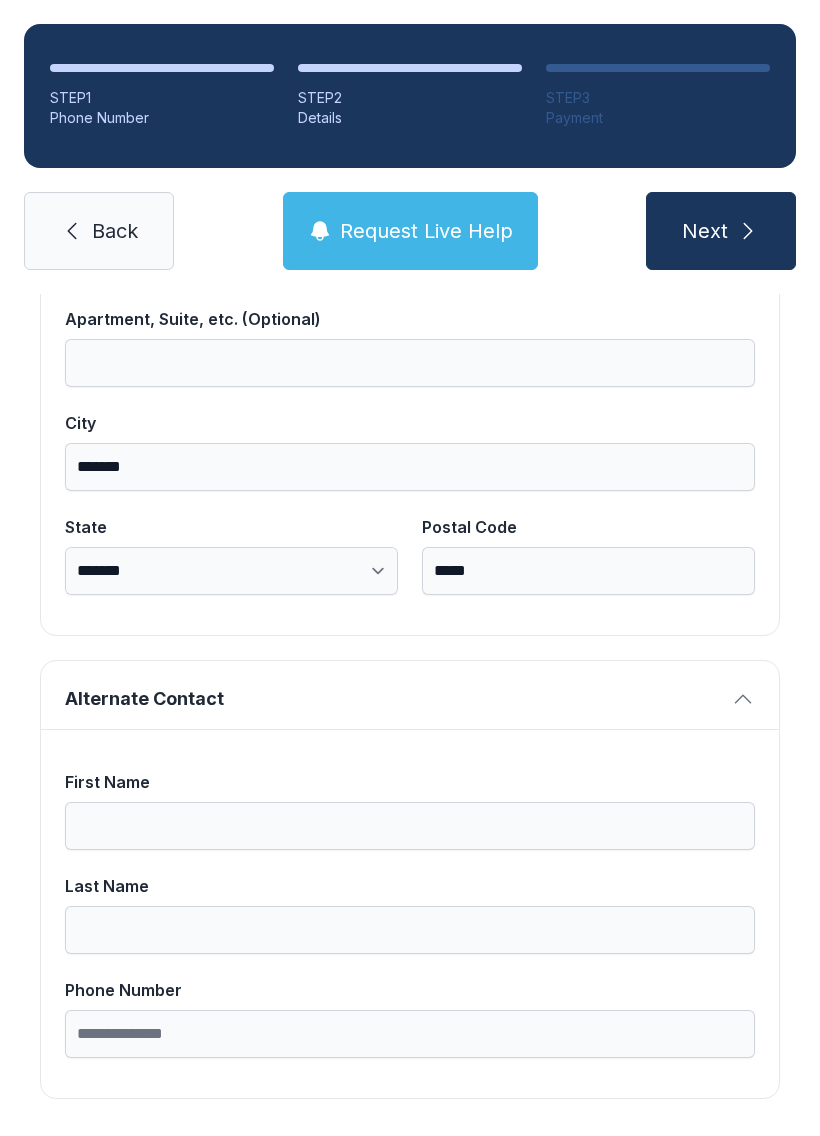 scroll, scrollTop: 1269, scrollLeft: 0, axis: vertical 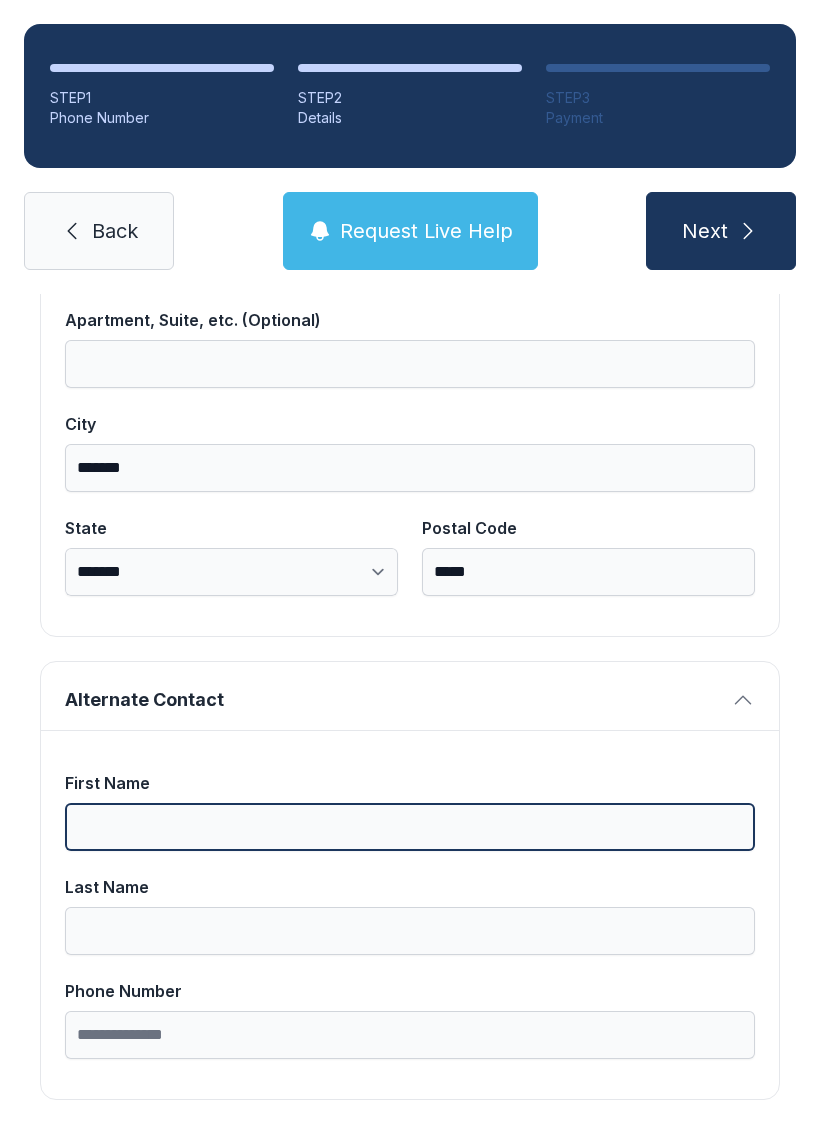 click on "First Name" at bounding box center [410, 827] 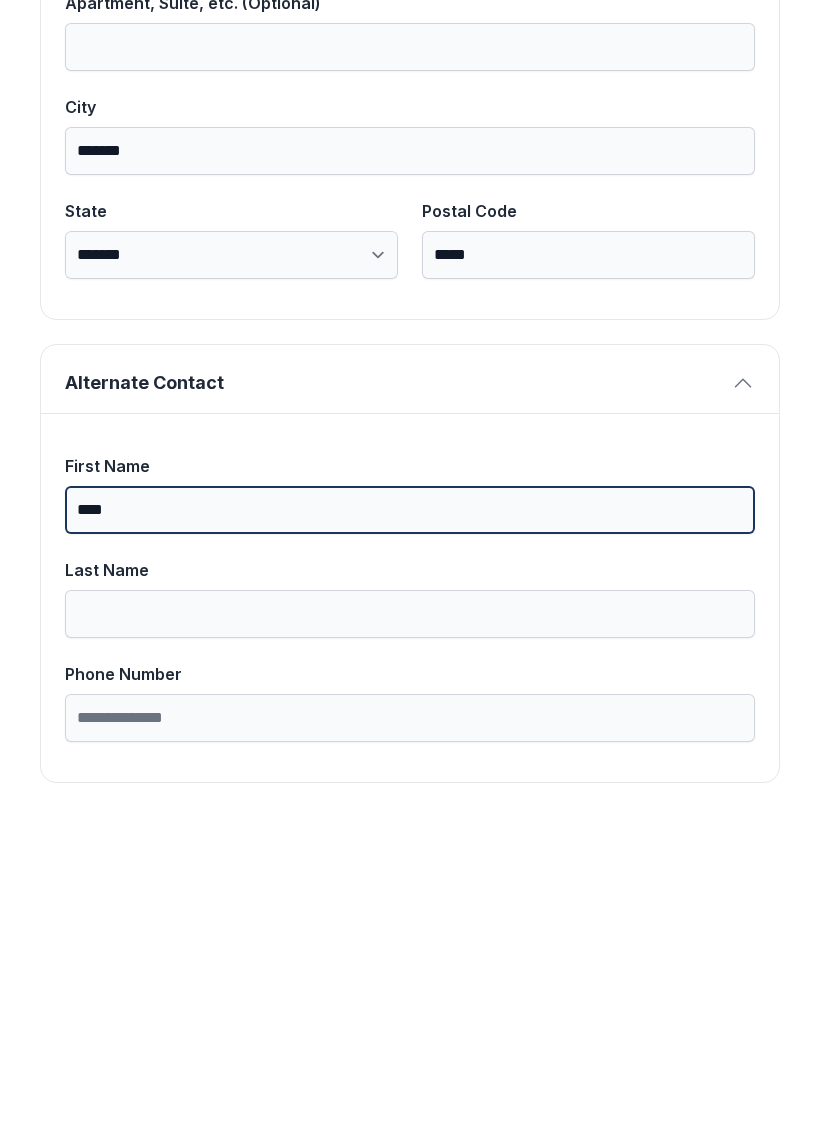 type on "****" 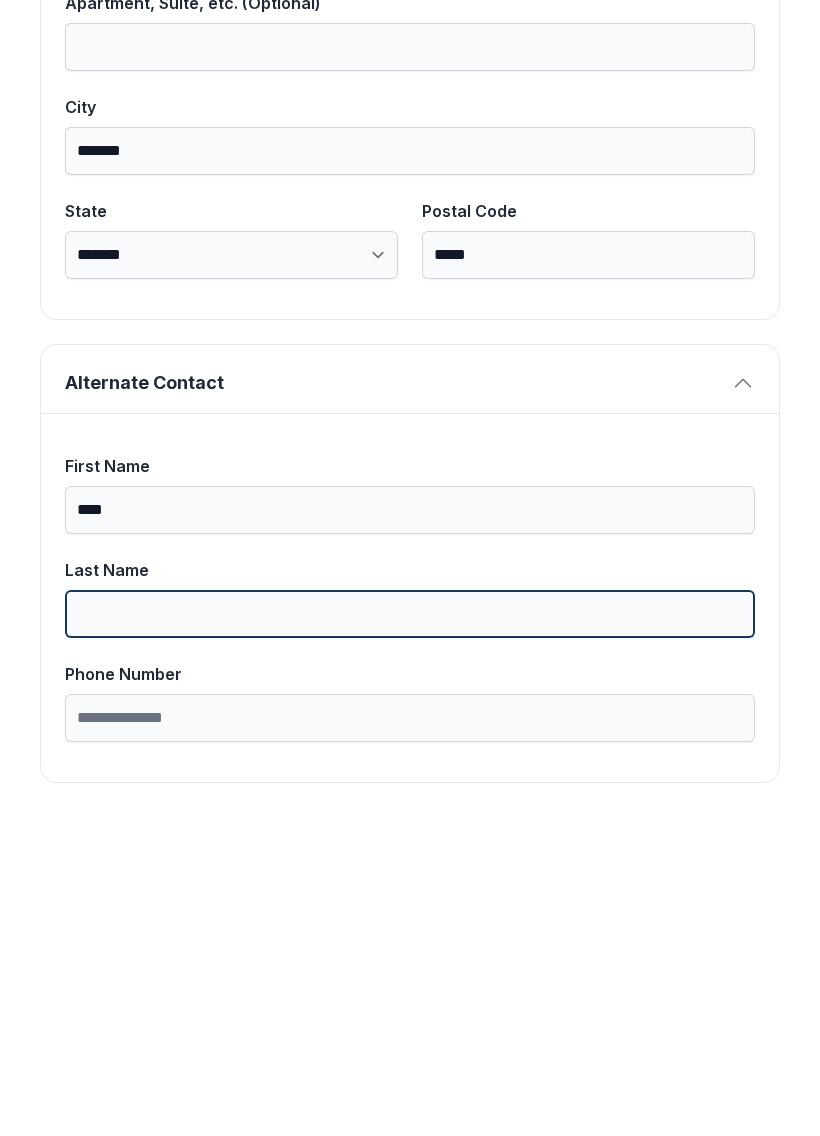 click on "Last Name" at bounding box center (410, 931) 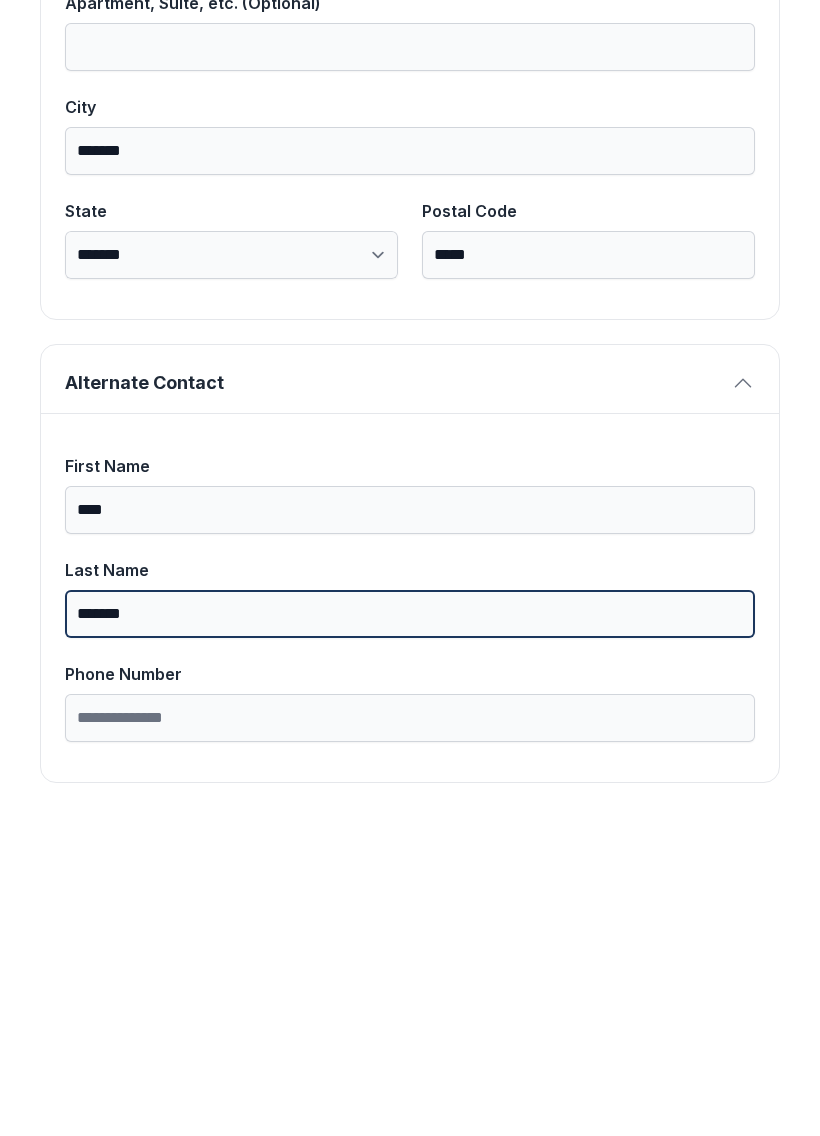 type on "*******" 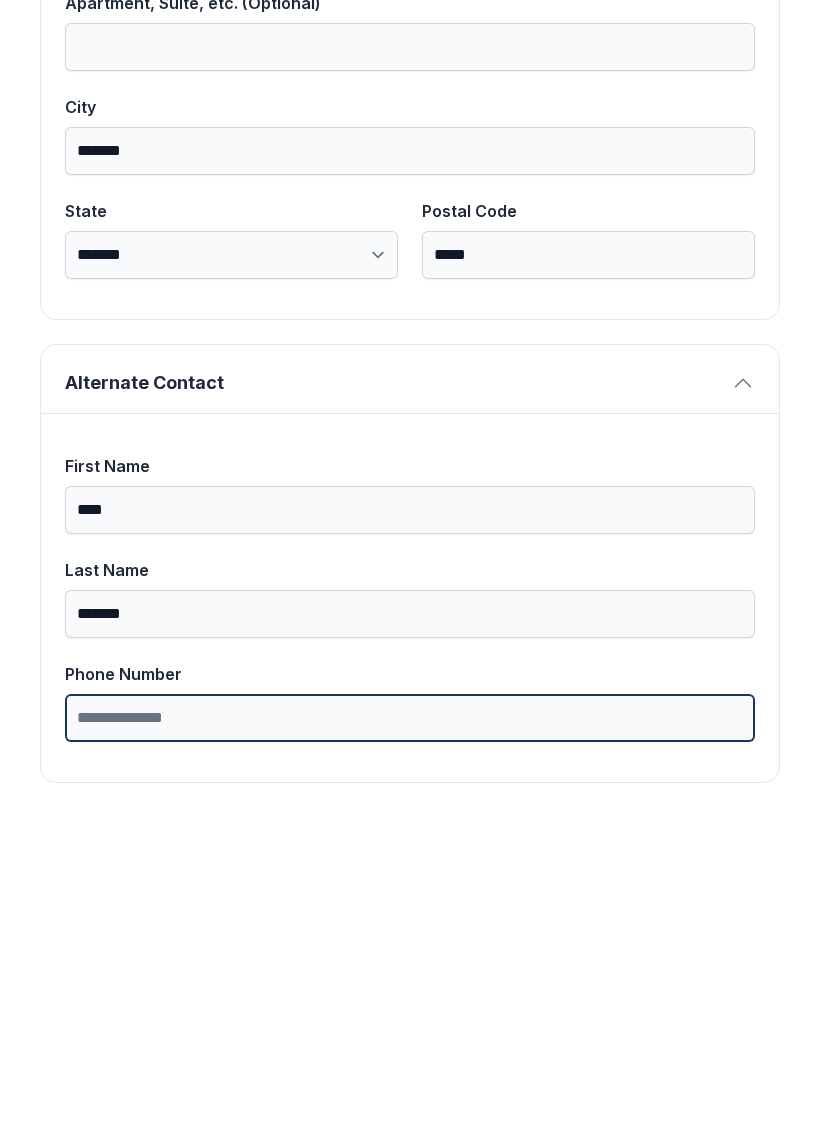 click on "Phone Number" at bounding box center [410, 1035] 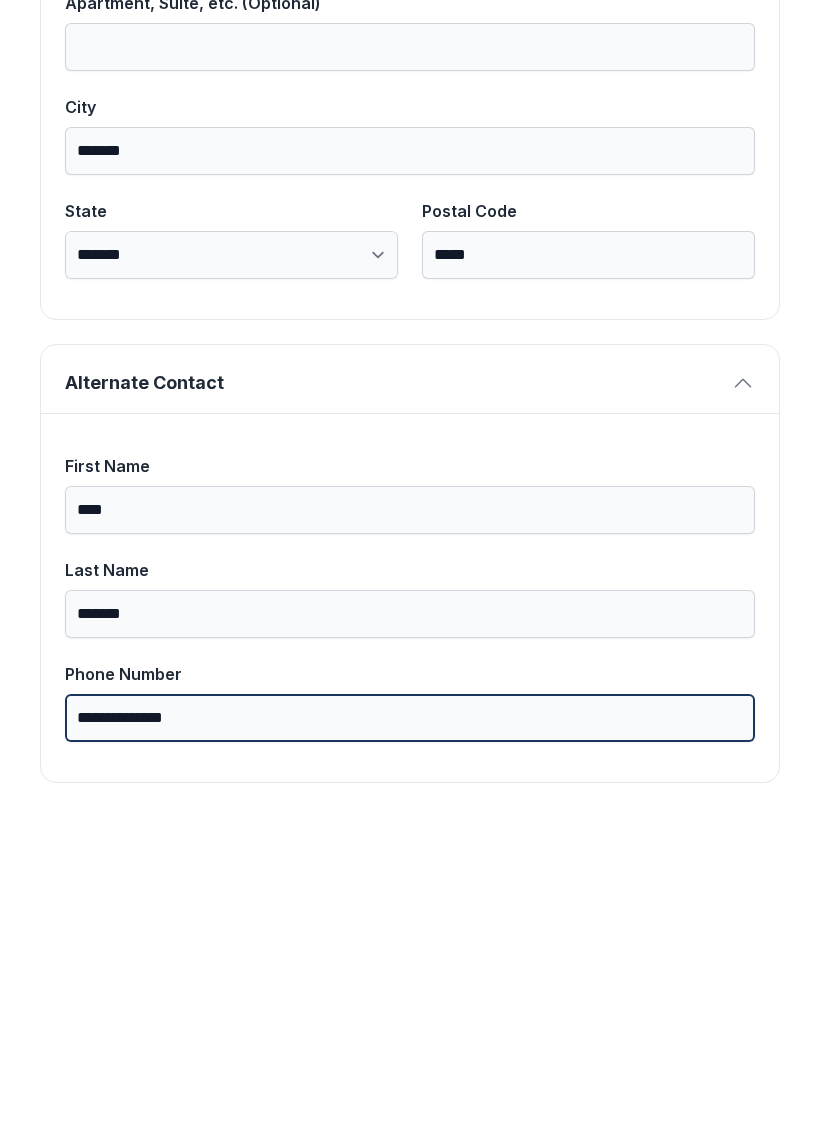 type on "**********" 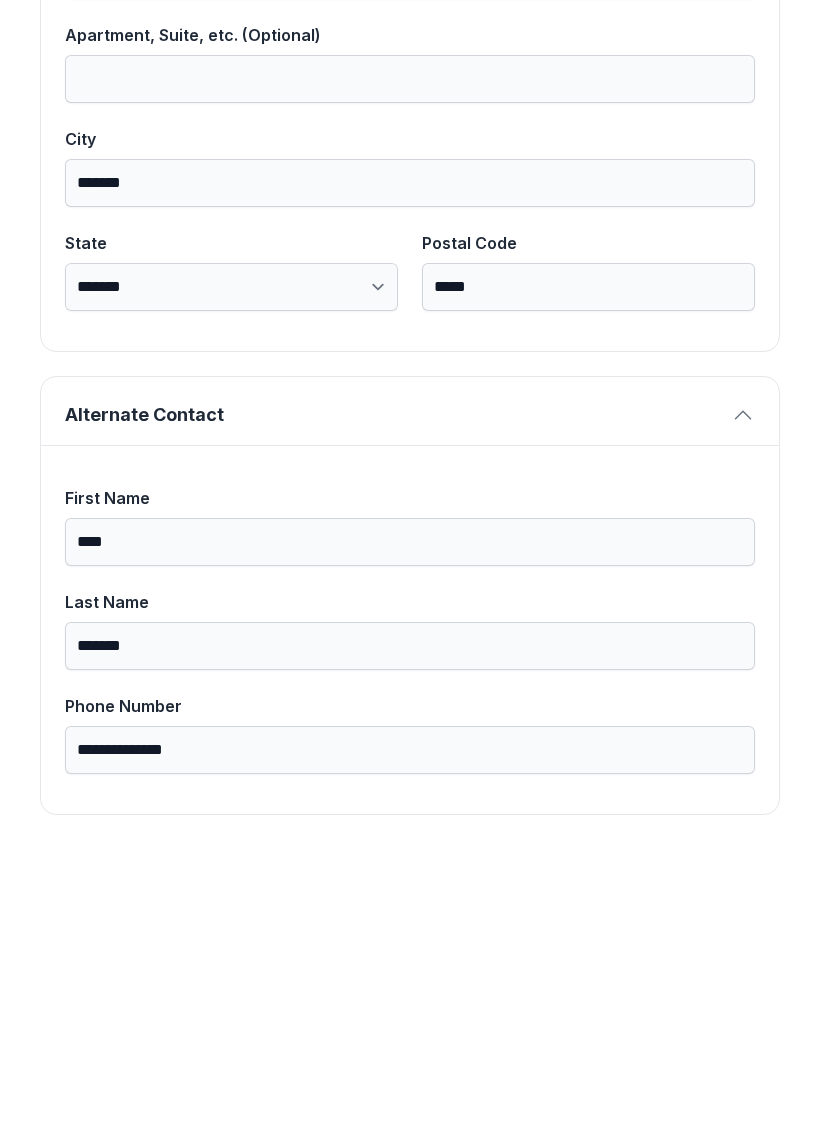 scroll, scrollTop: 43, scrollLeft: 0, axis: vertical 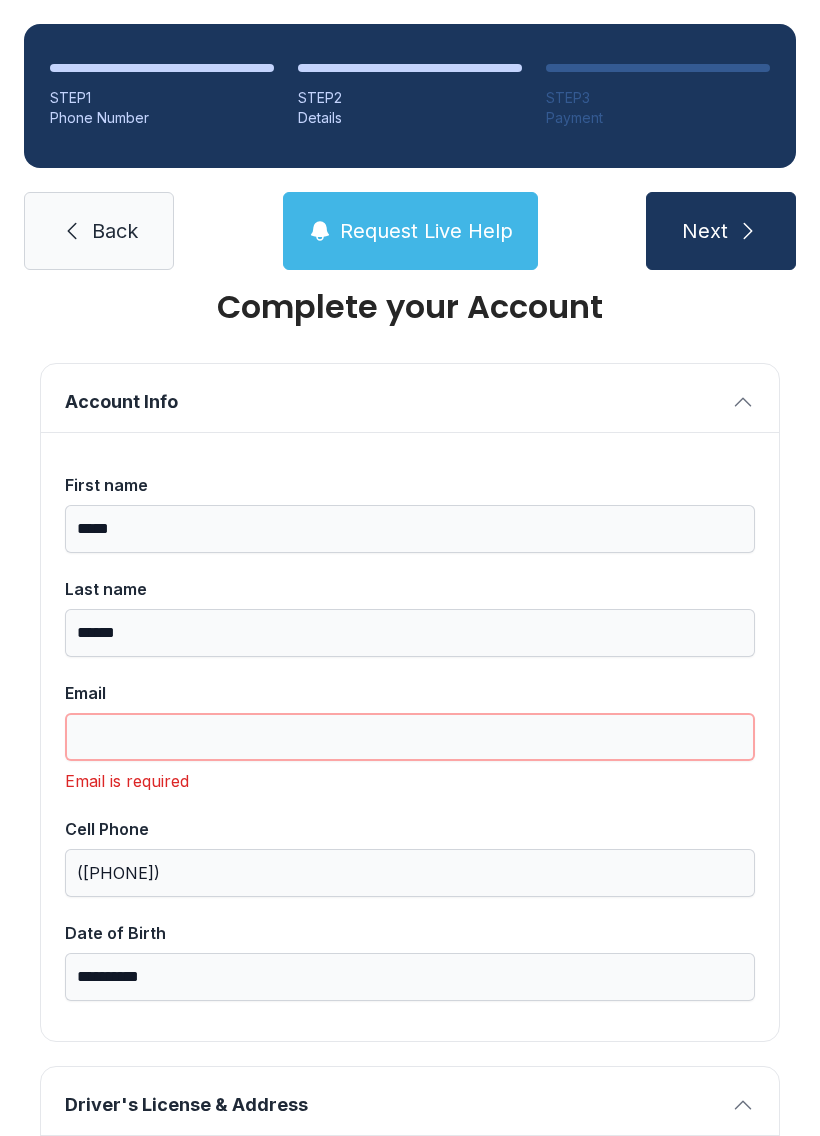 click on "Email" at bounding box center [410, 737] 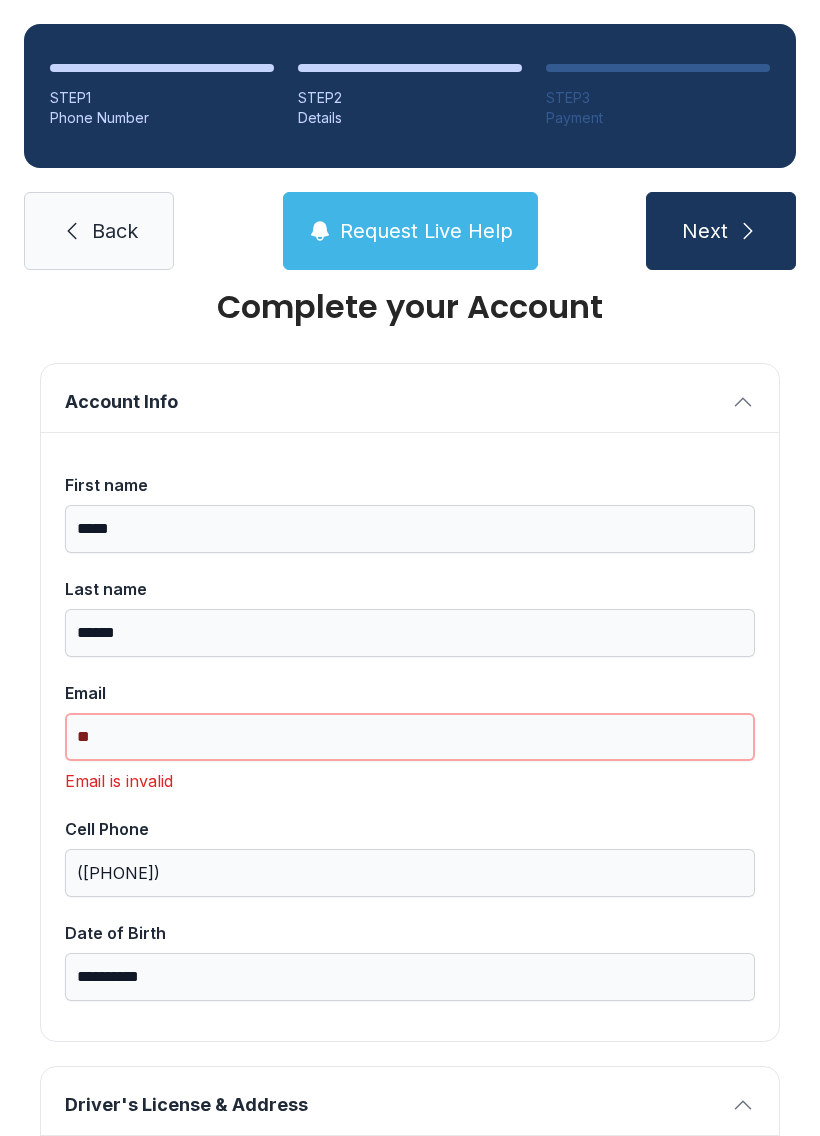 click on "Next" at bounding box center (721, 231) 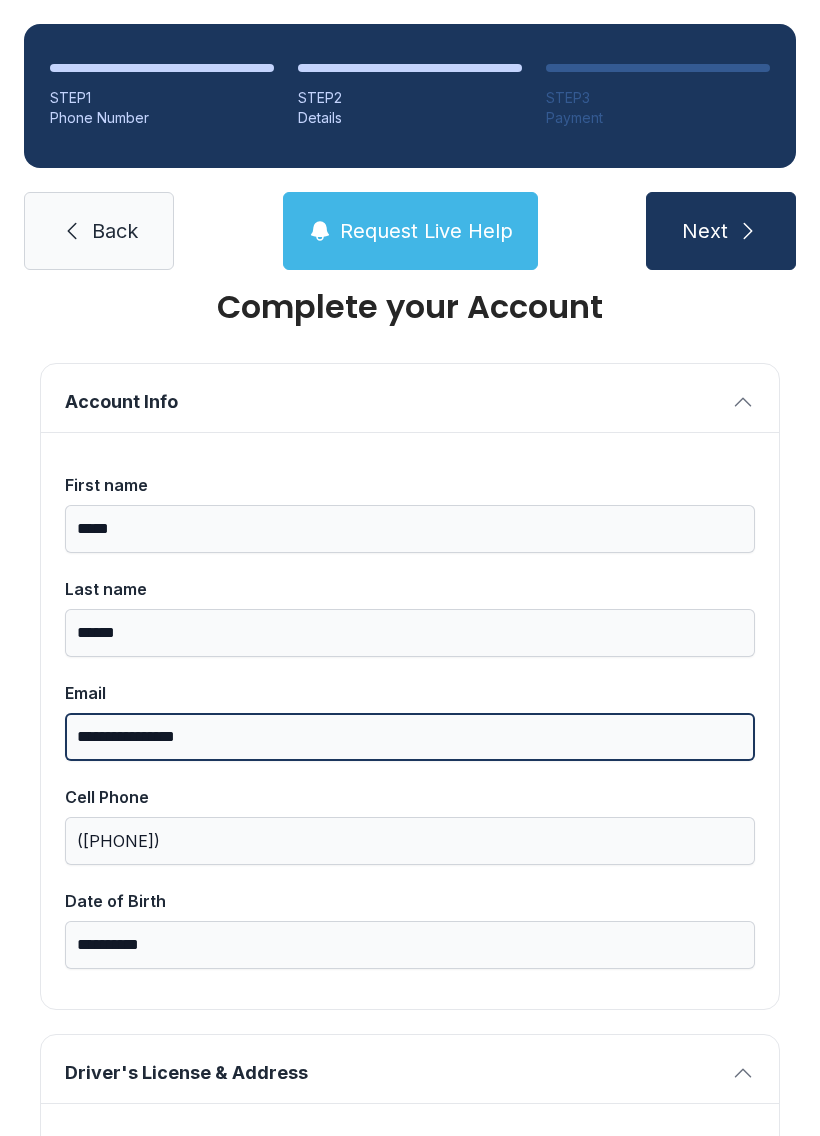 type on "**********" 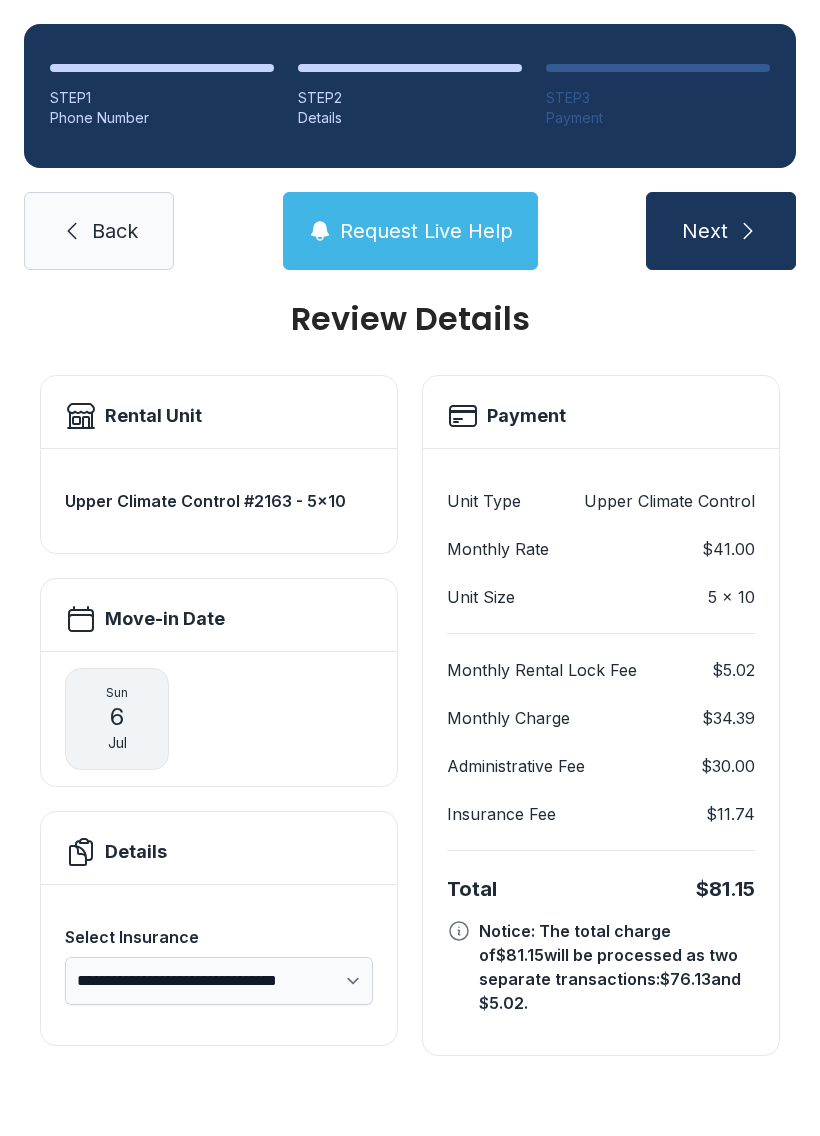 scroll, scrollTop: 0, scrollLeft: 0, axis: both 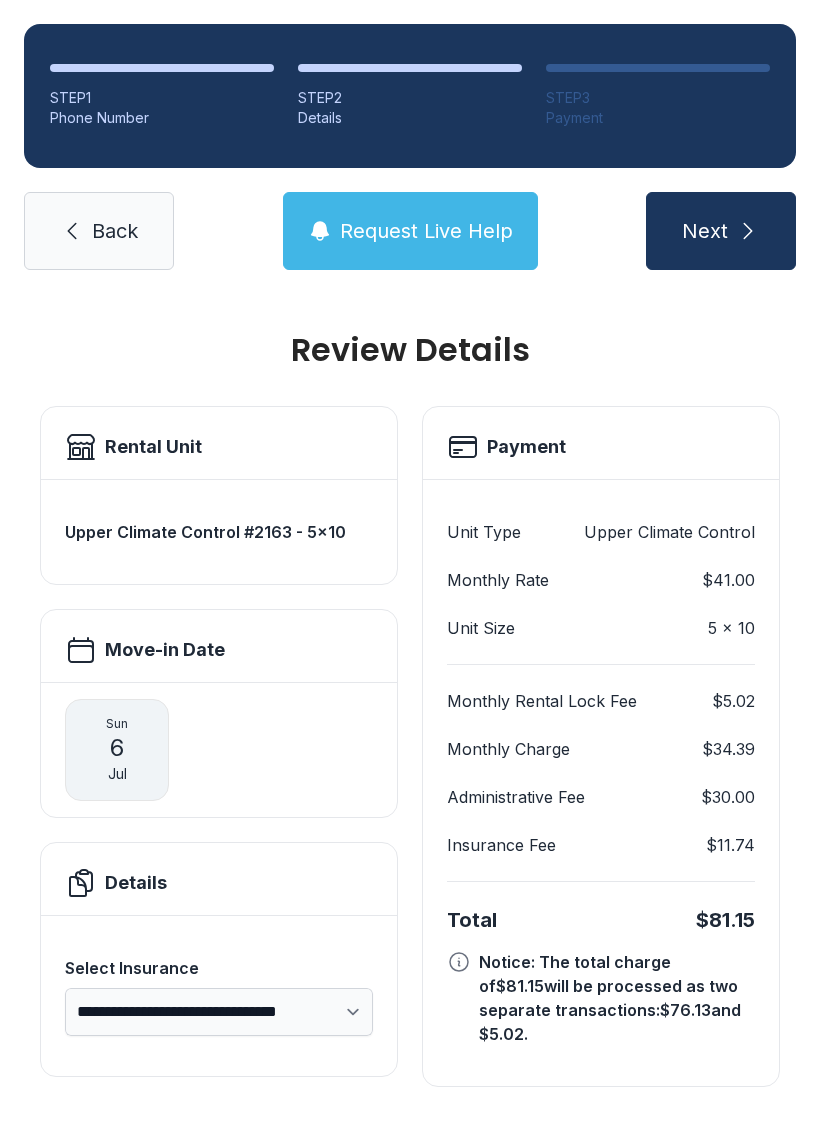 click on "Next" at bounding box center (705, 231) 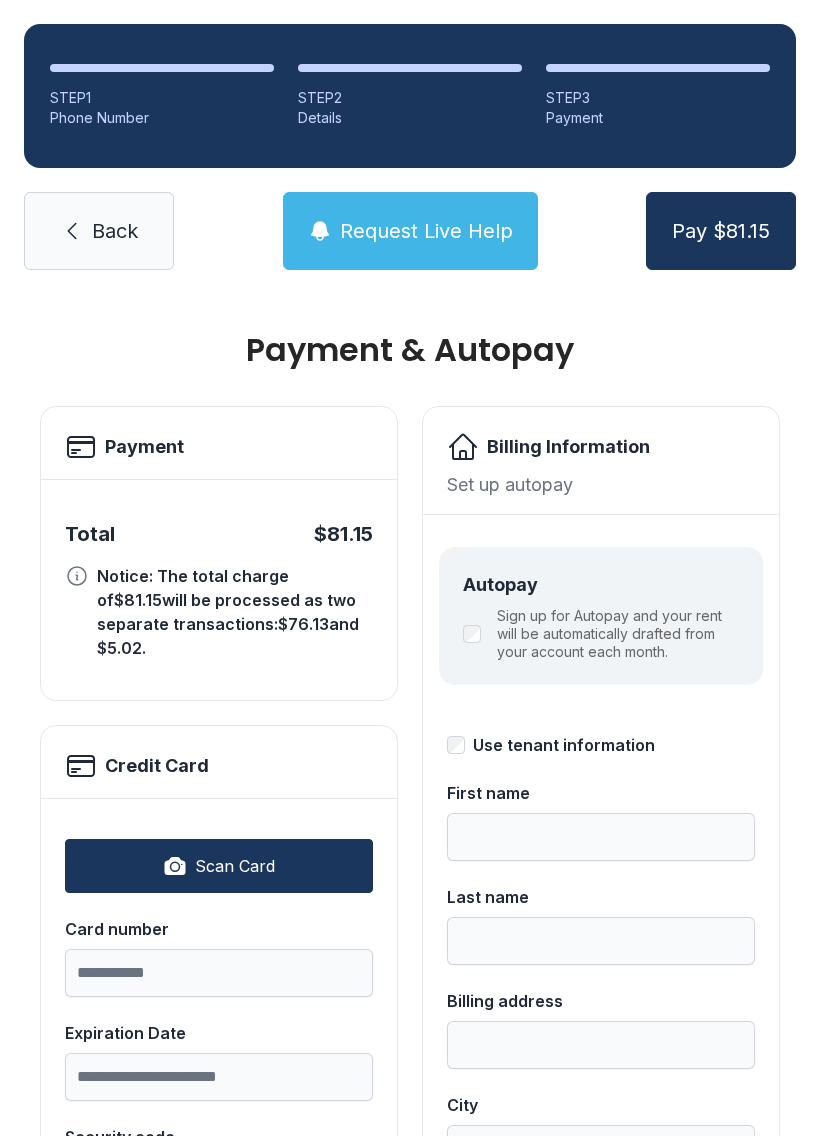 click on "Scan Card" at bounding box center (235, 866) 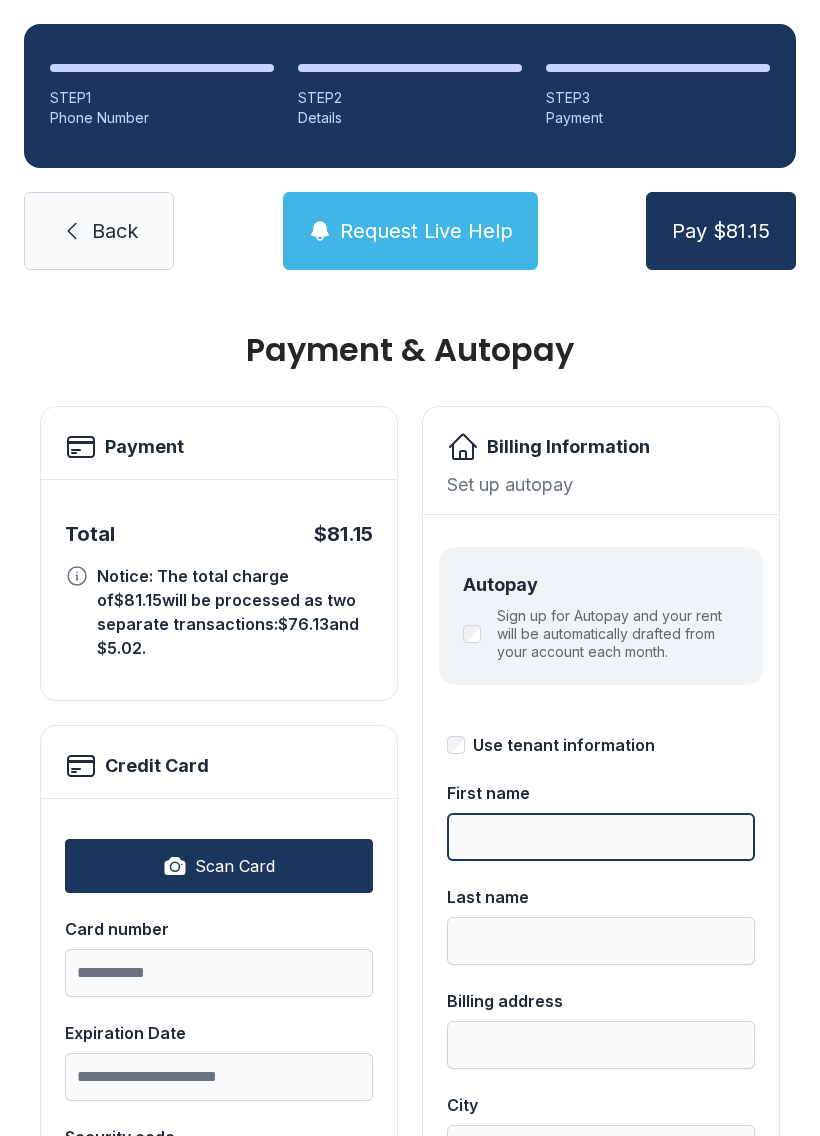 click on "First name" at bounding box center (601, 837) 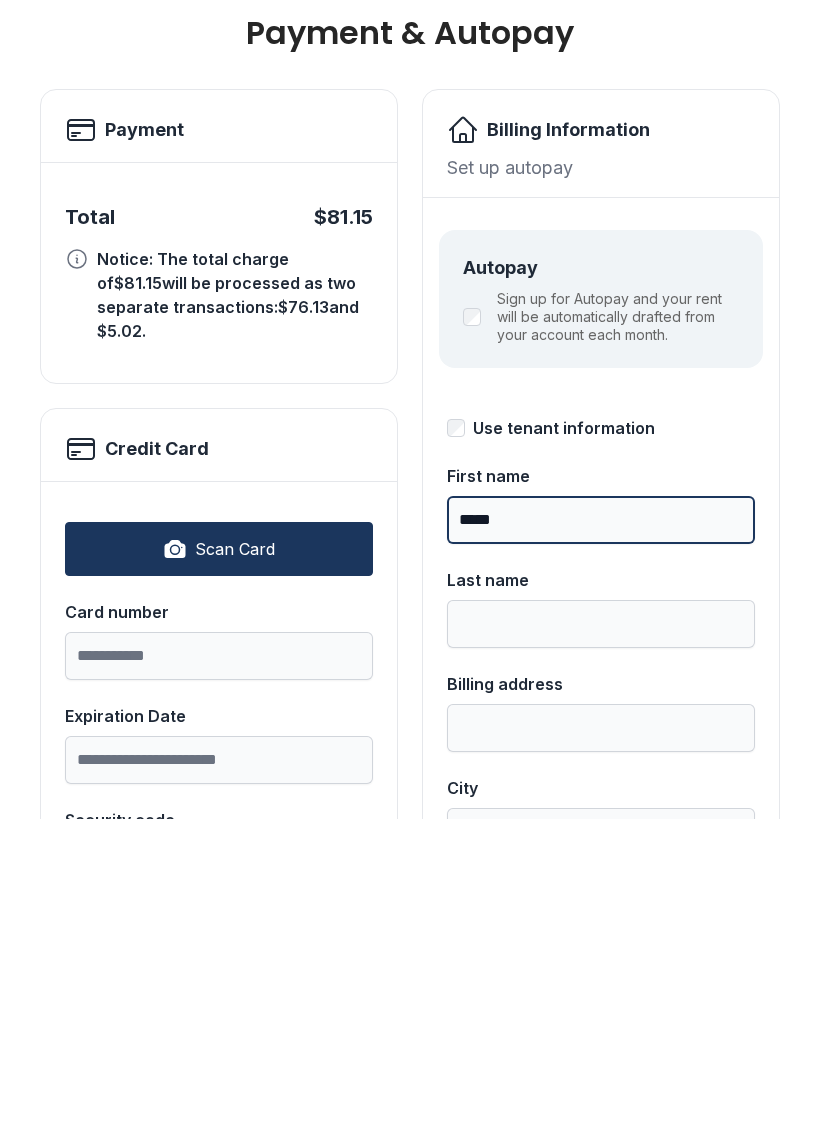 type on "*****" 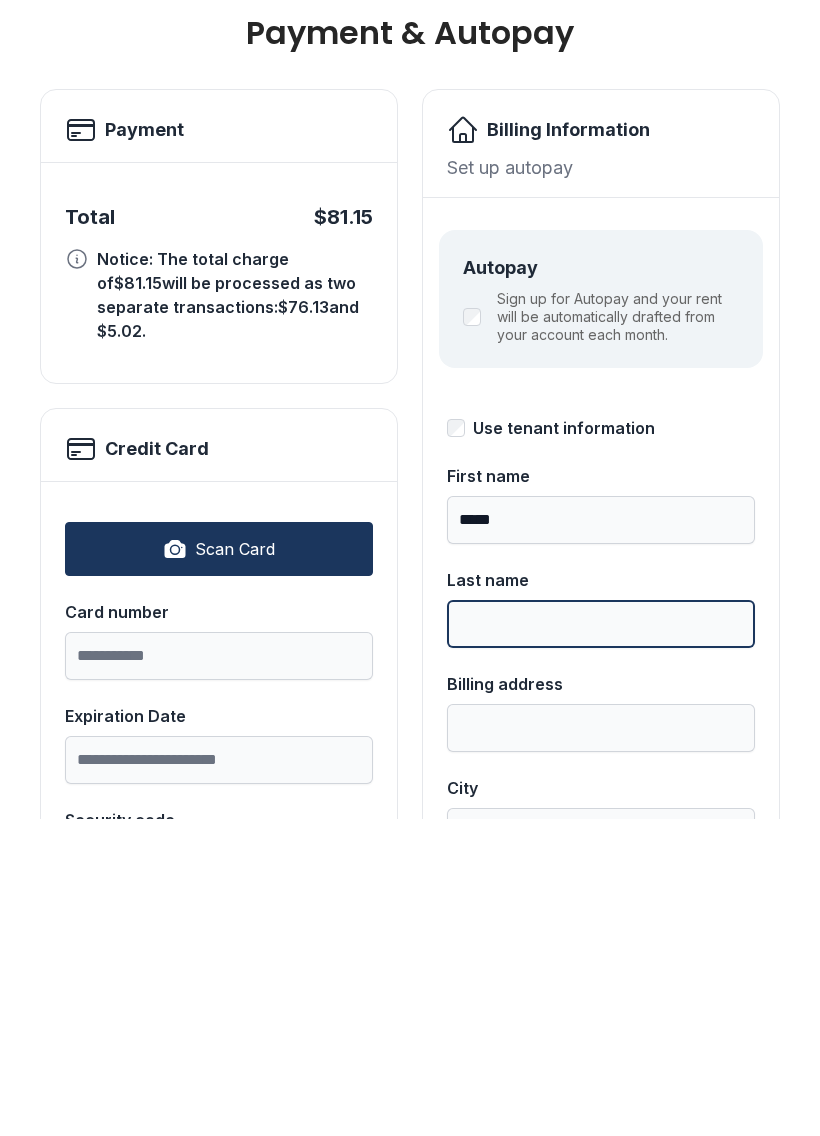 click on "Last name" at bounding box center (601, 941) 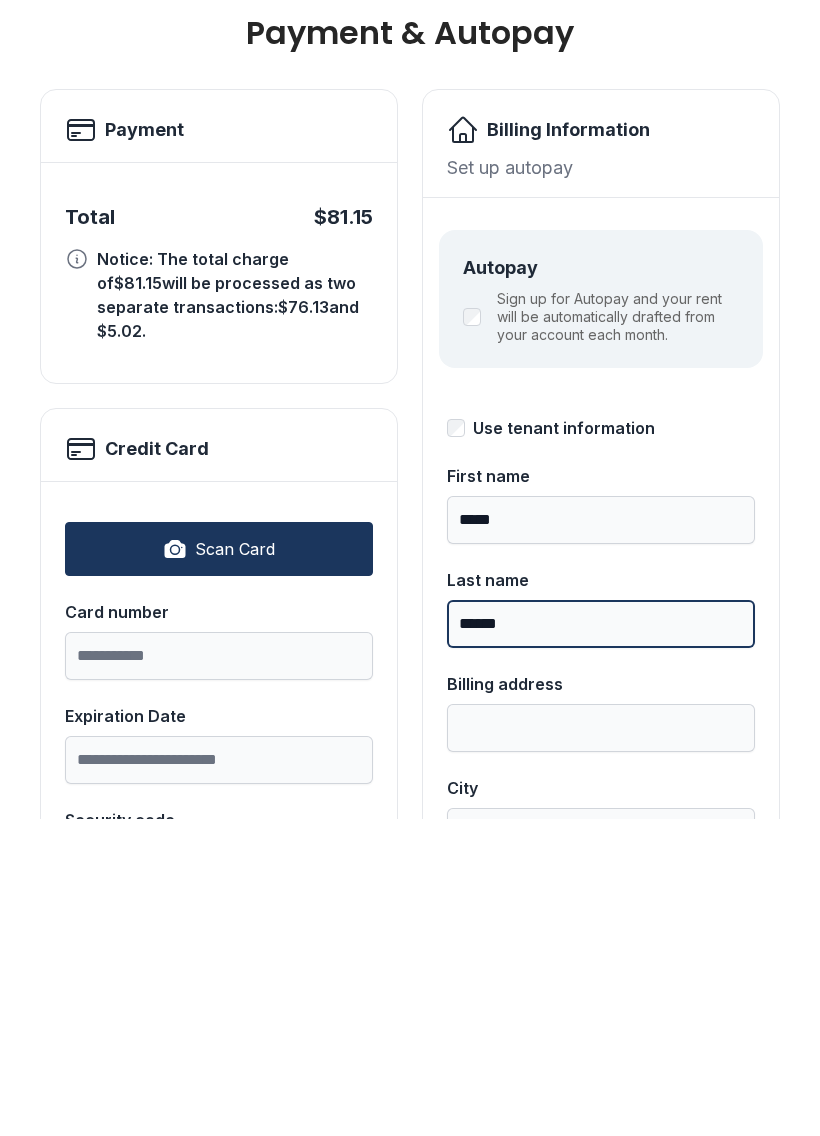 type on "******" 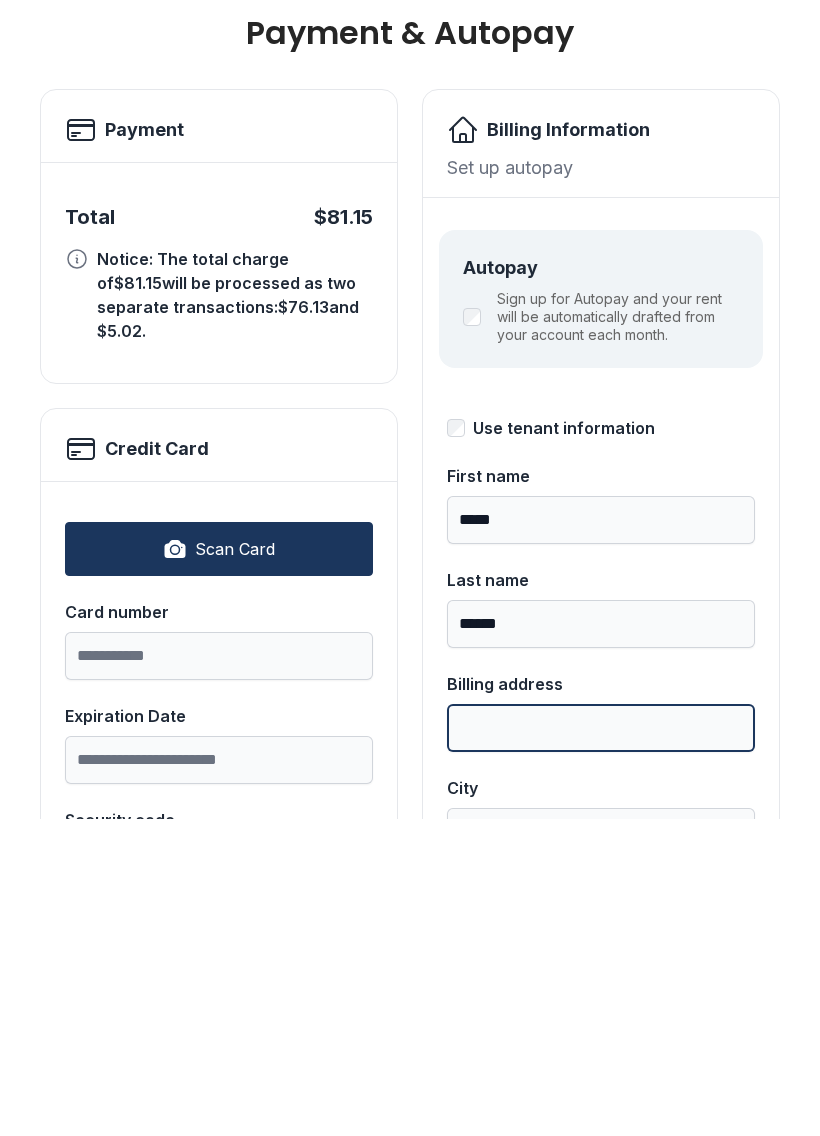click on "Billing address" at bounding box center [601, 1045] 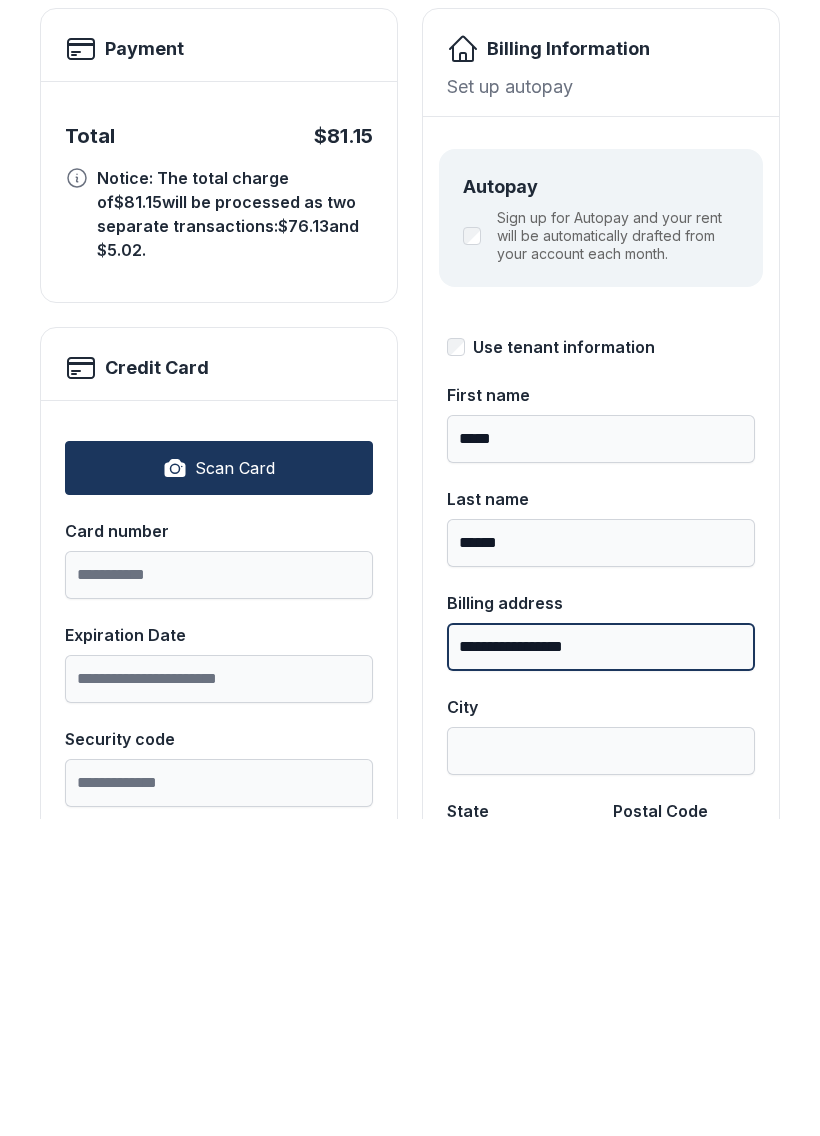scroll, scrollTop: 71, scrollLeft: 0, axis: vertical 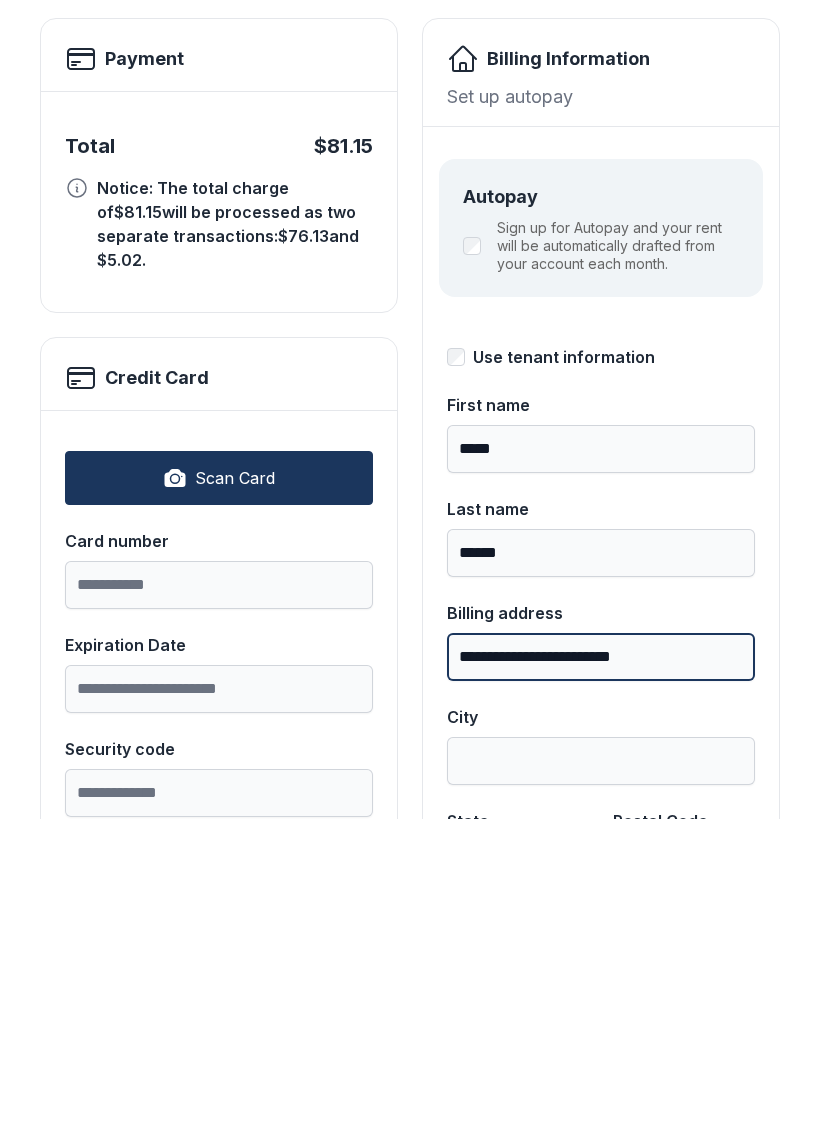type on "**********" 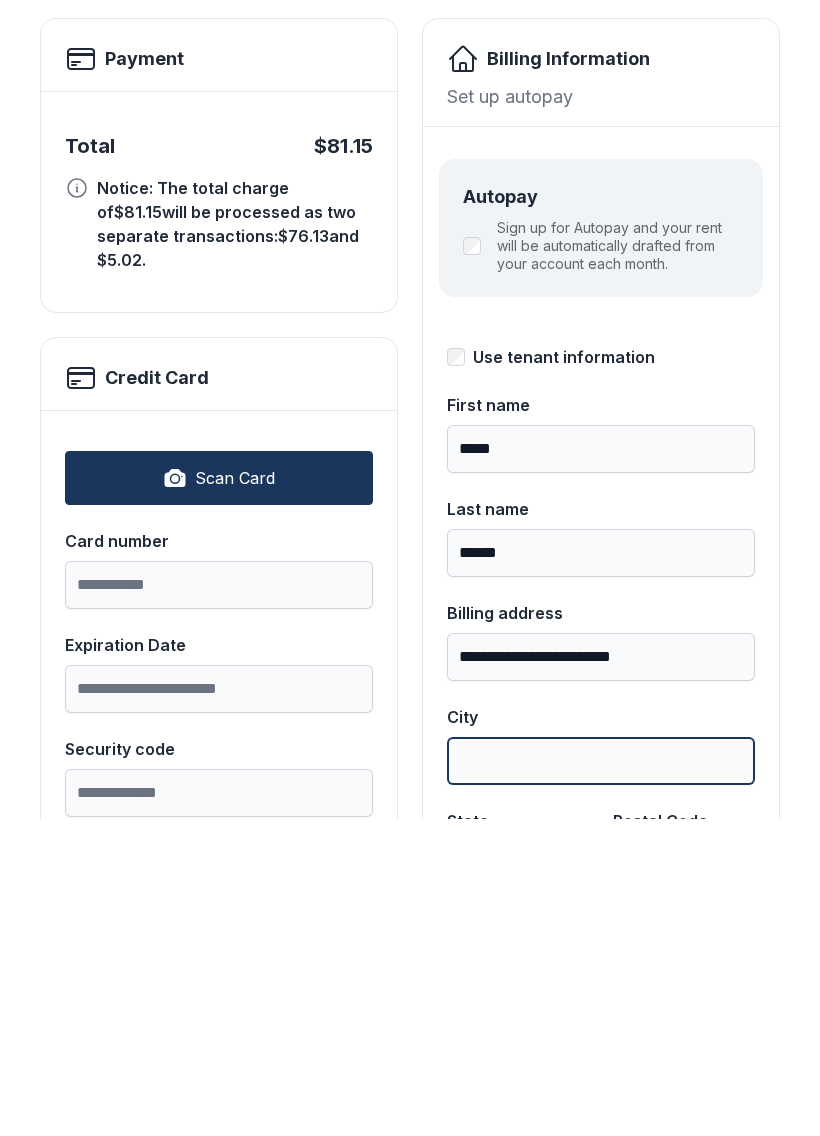 click on "City" at bounding box center (601, 1078) 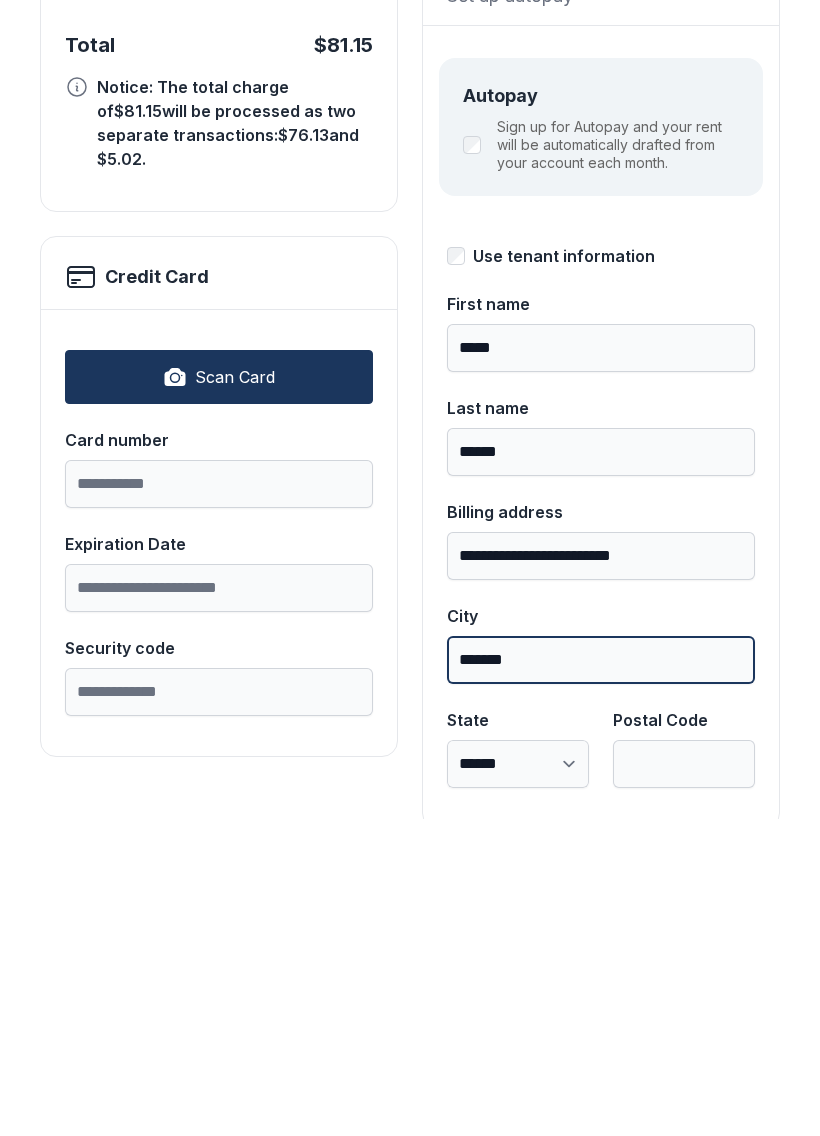 scroll, scrollTop: 186, scrollLeft: 0, axis: vertical 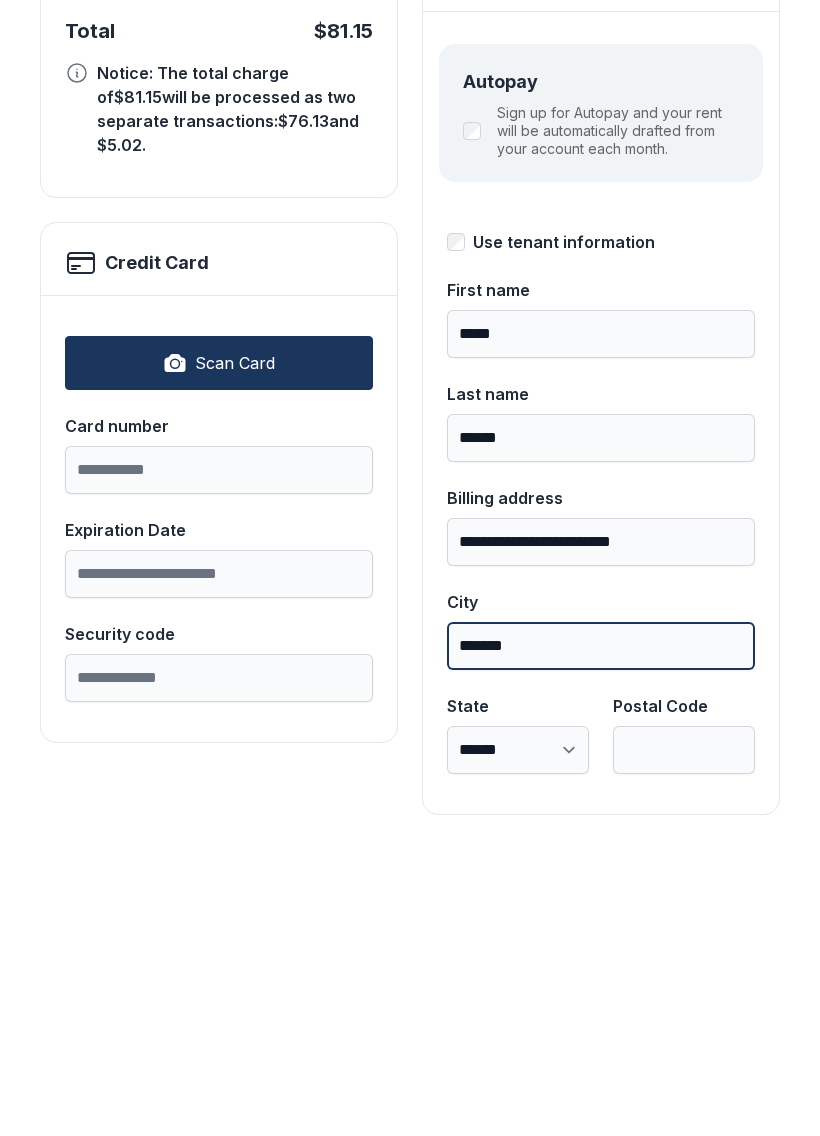 type on "*******" 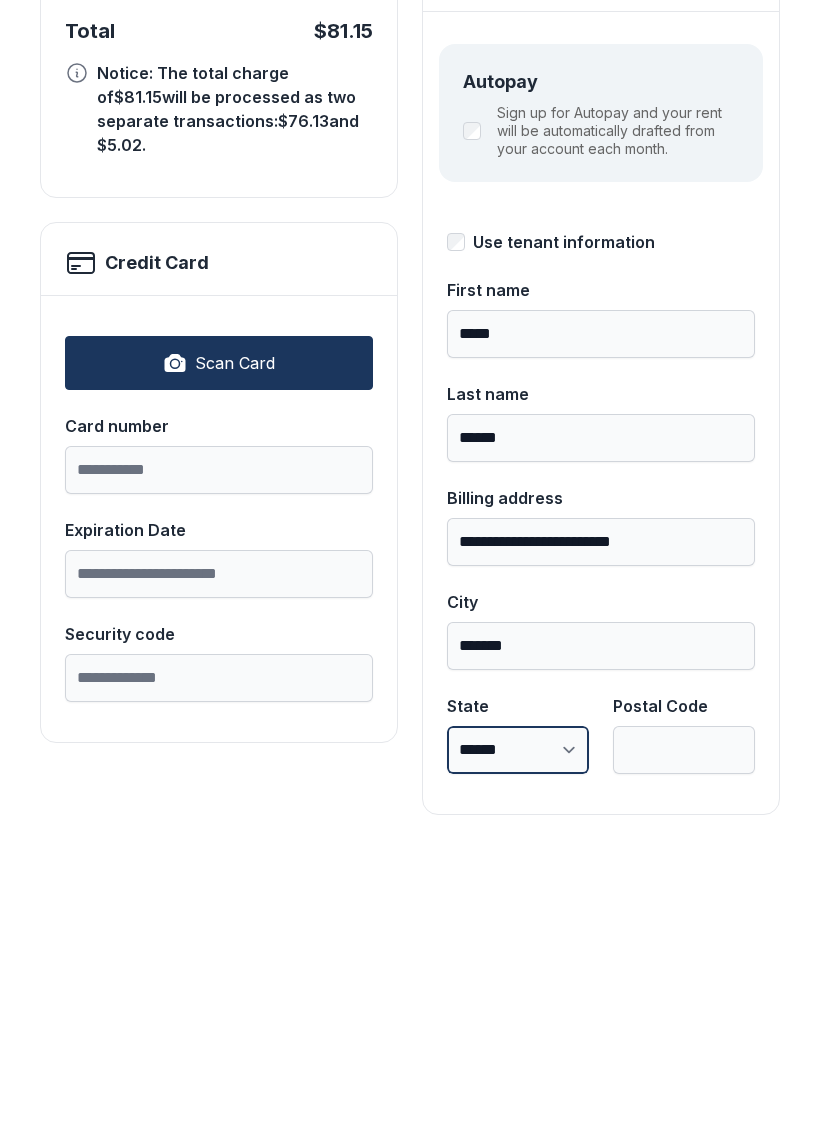 click on "**********" at bounding box center [518, 1067] 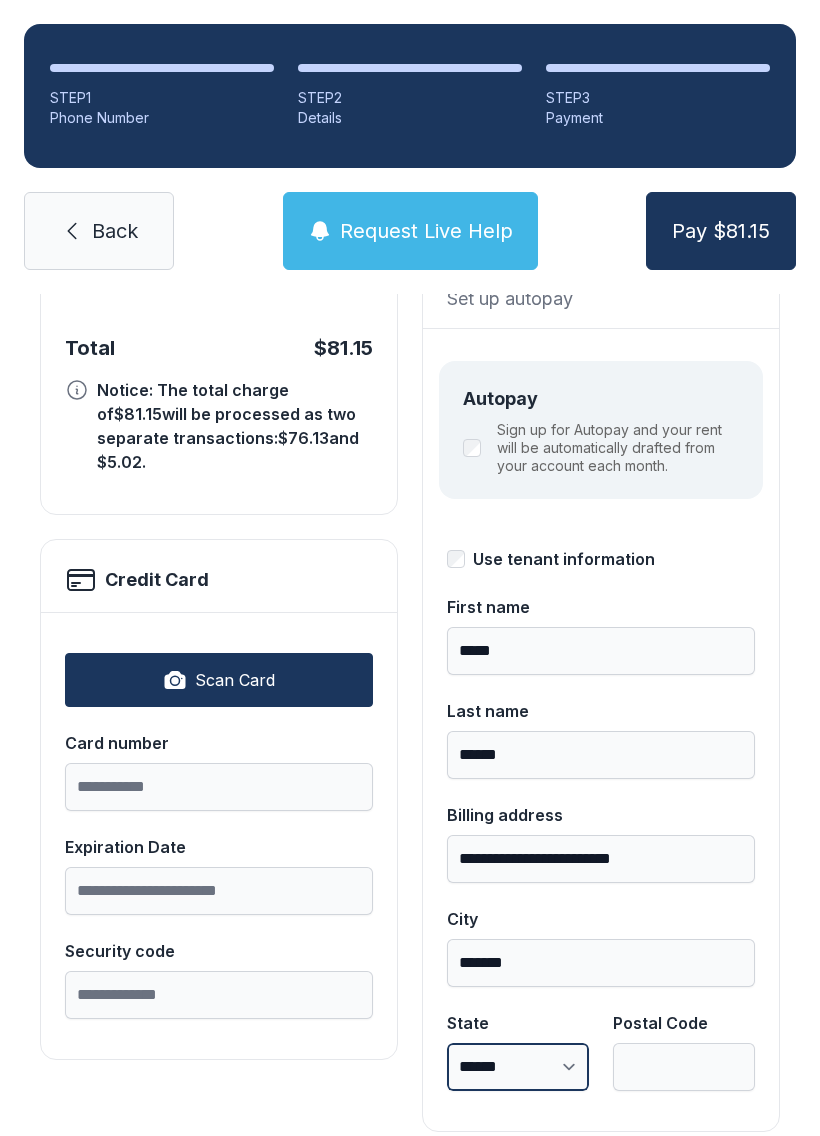 select on "**" 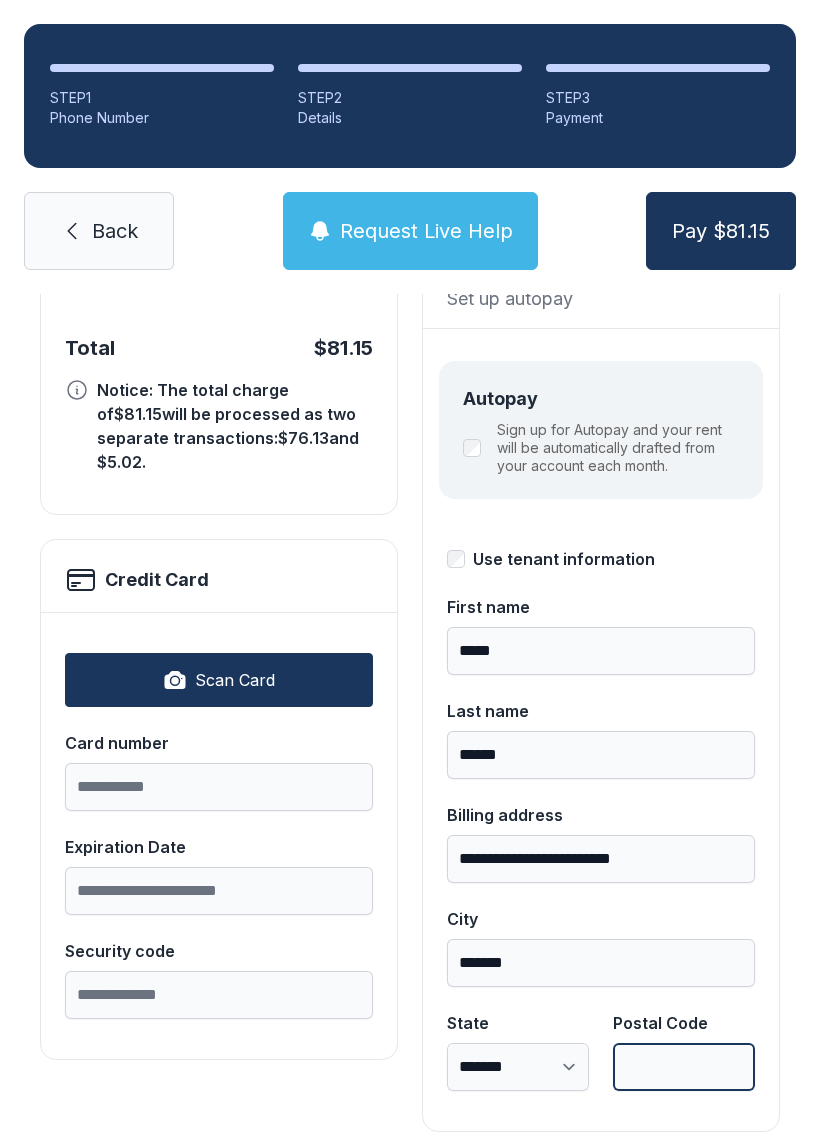 click on "Postal Code" at bounding box center (684, 1067) 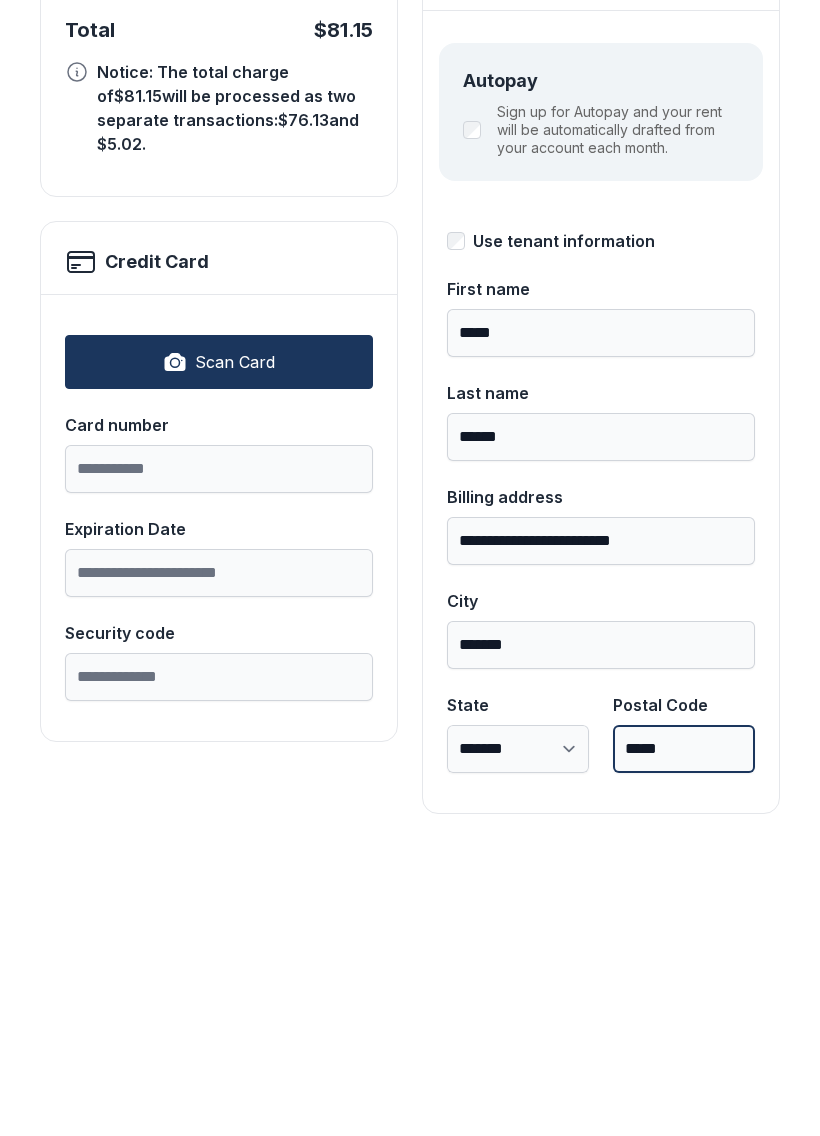 scroll, scrollTop: 175, scrollLeft: 0, axis: vertical 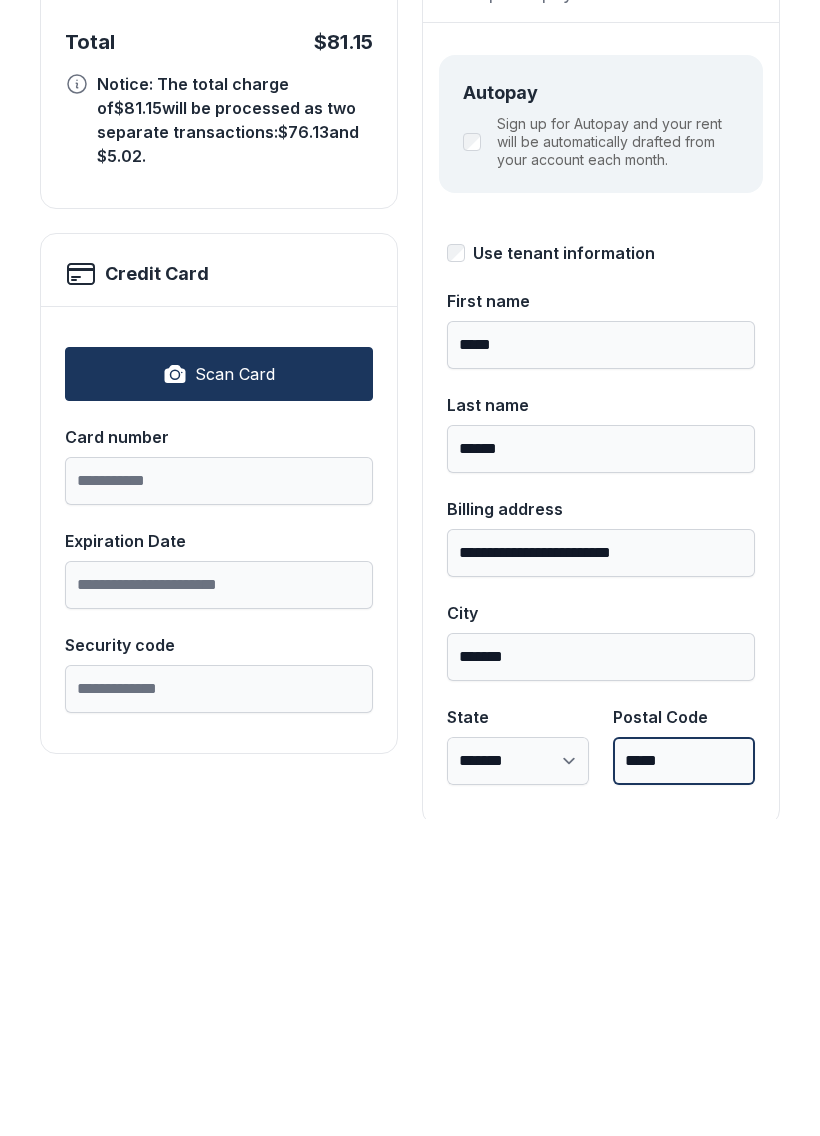 type on "*****" 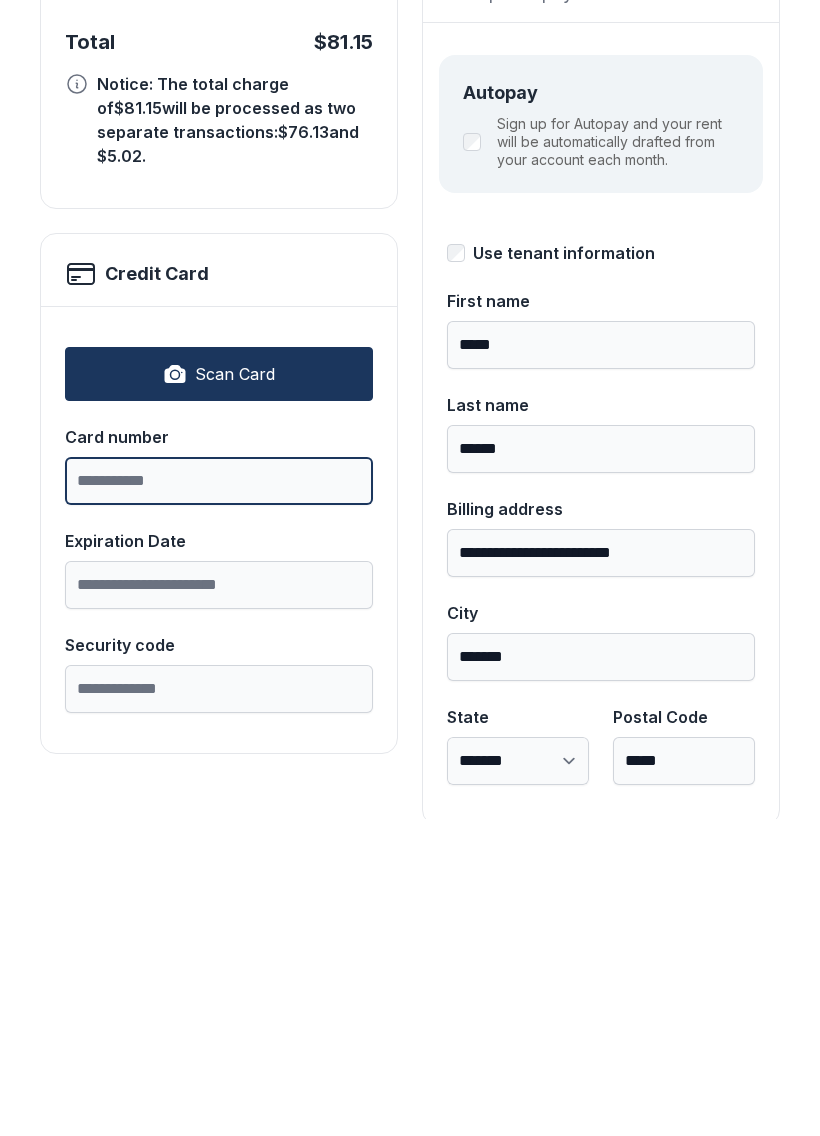 click on "Card number" at bounding box center (219, 798) 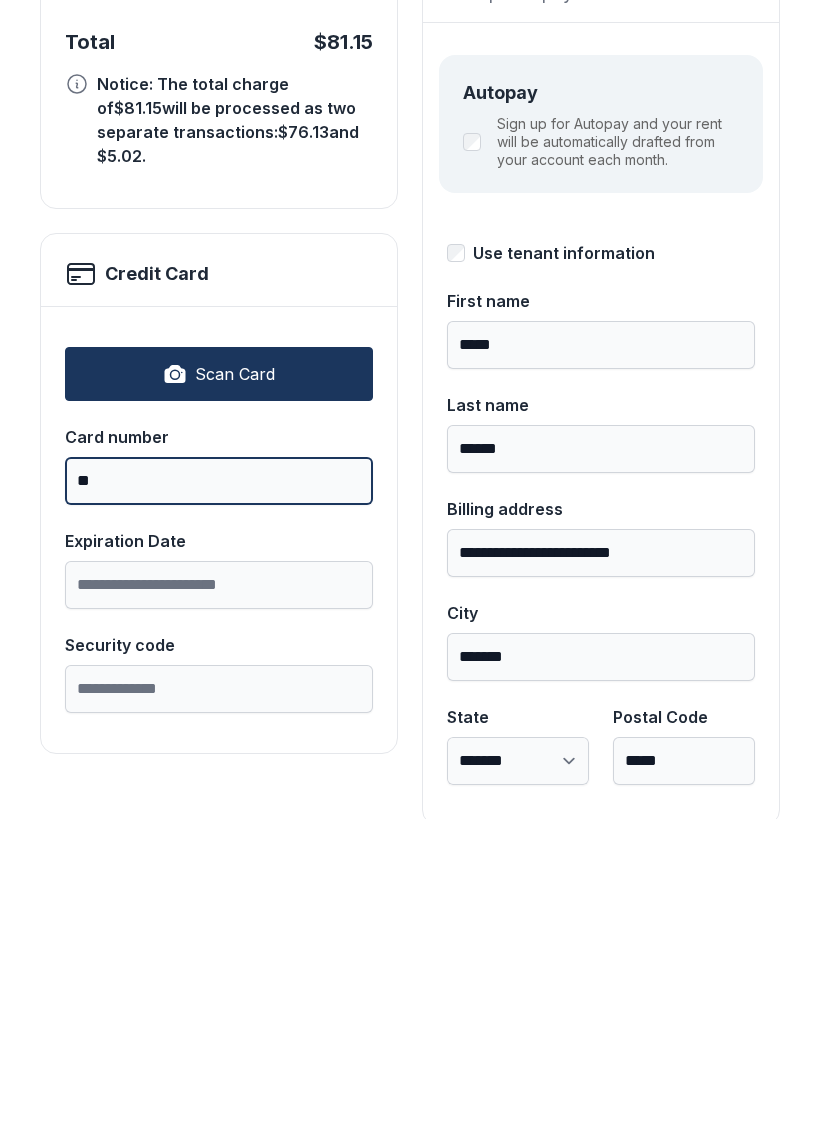 type on "***" 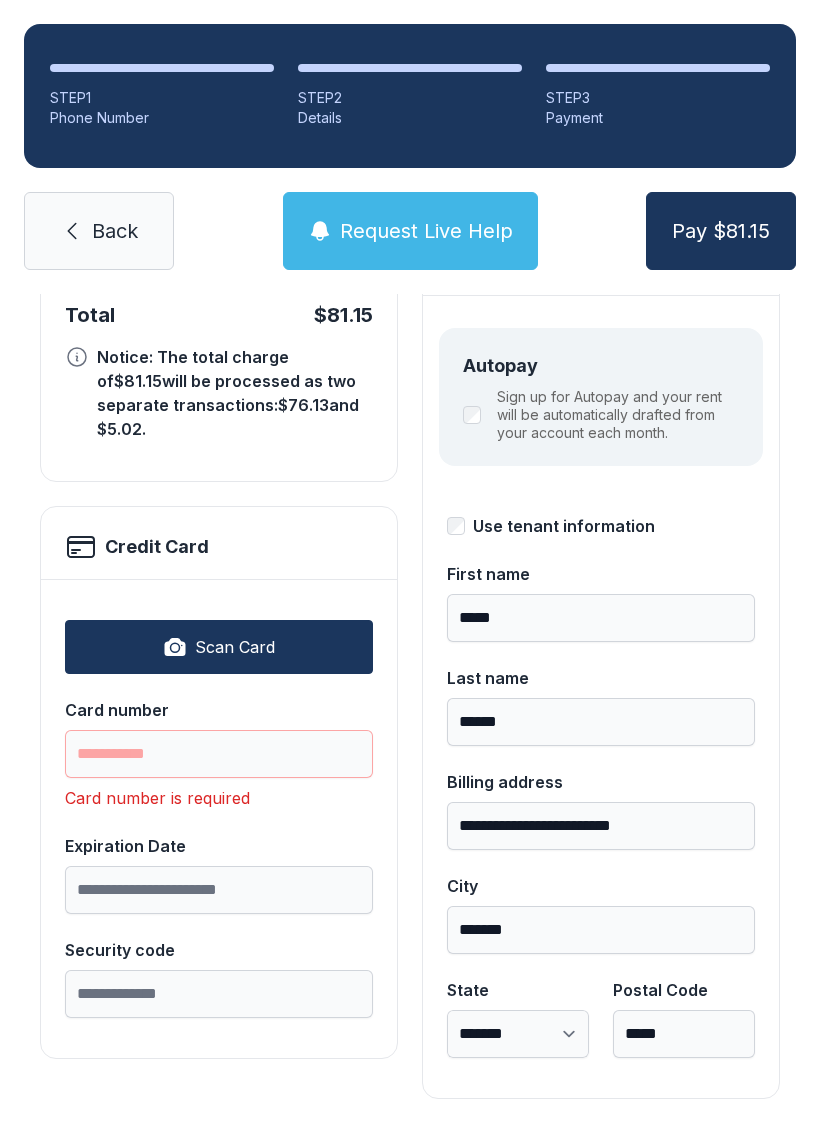 scroll, scrollTop: 218, scrollLeft: 0, axis: vertical 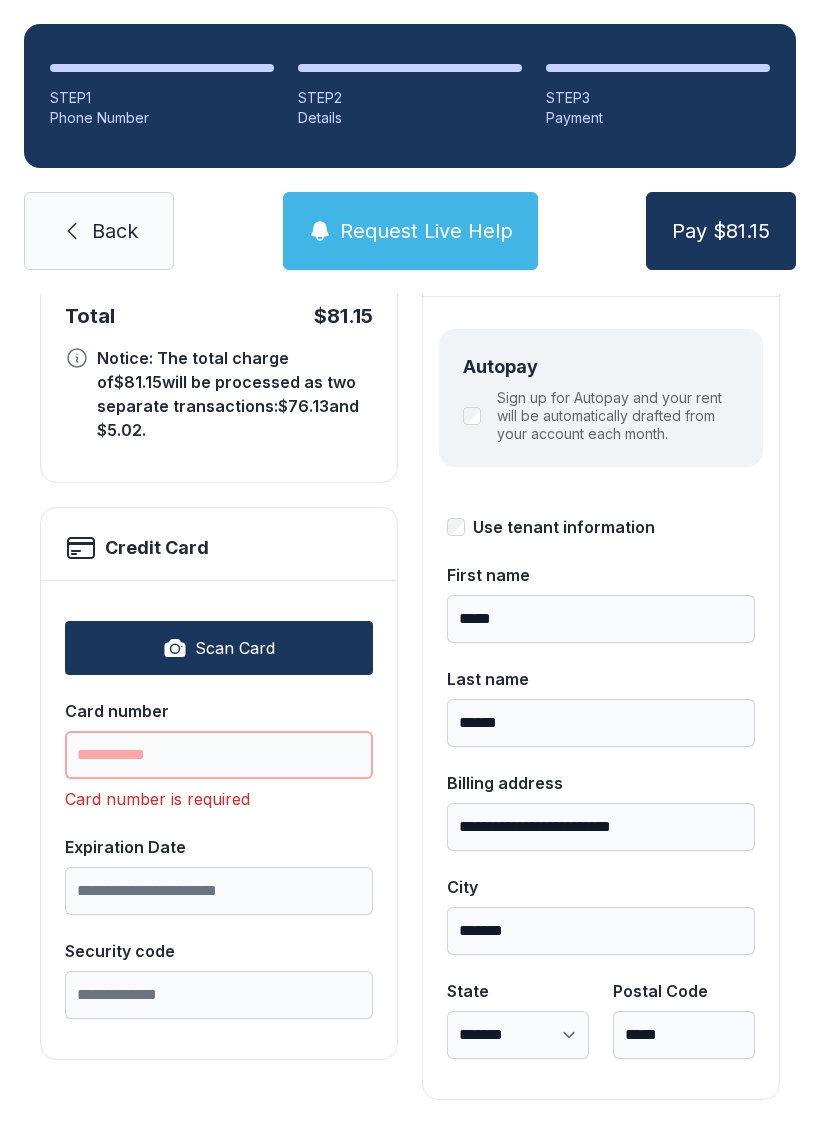 click on "Card number" at bounding box center [219, 755] 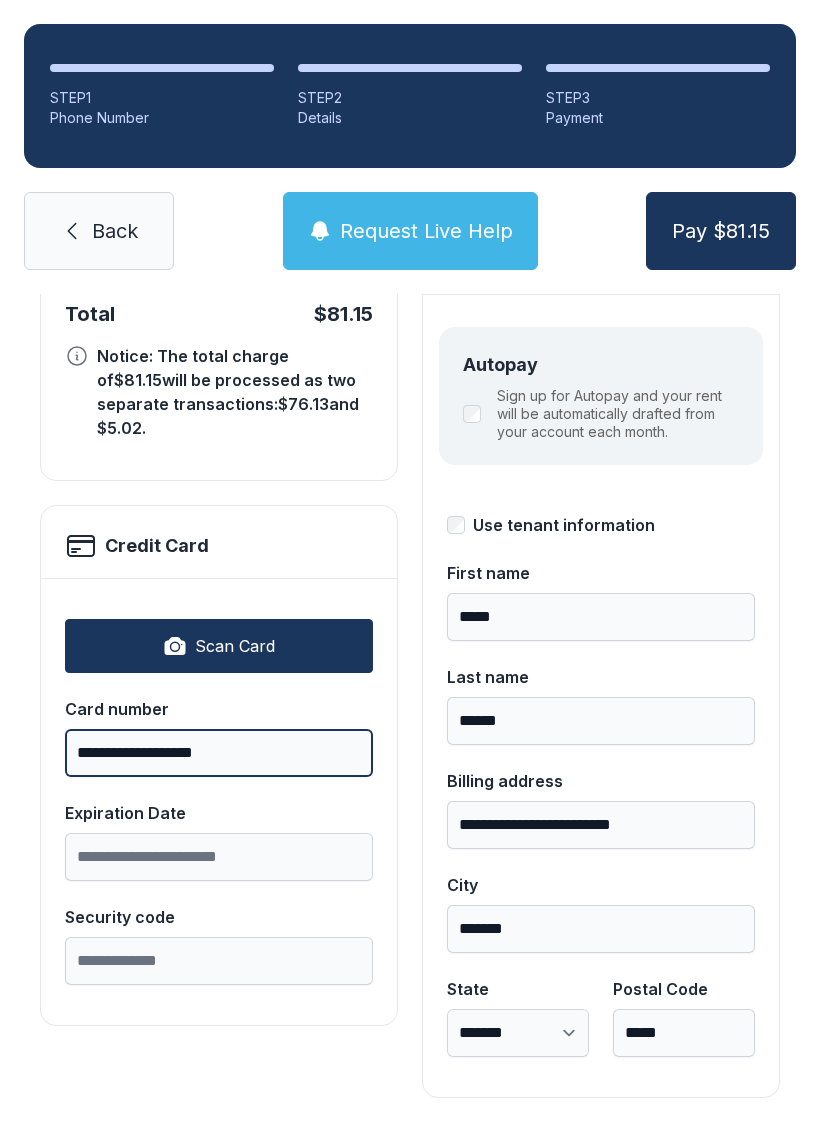 scroll, scrollTop: 218, scrollLeft: 0, axis: vertical 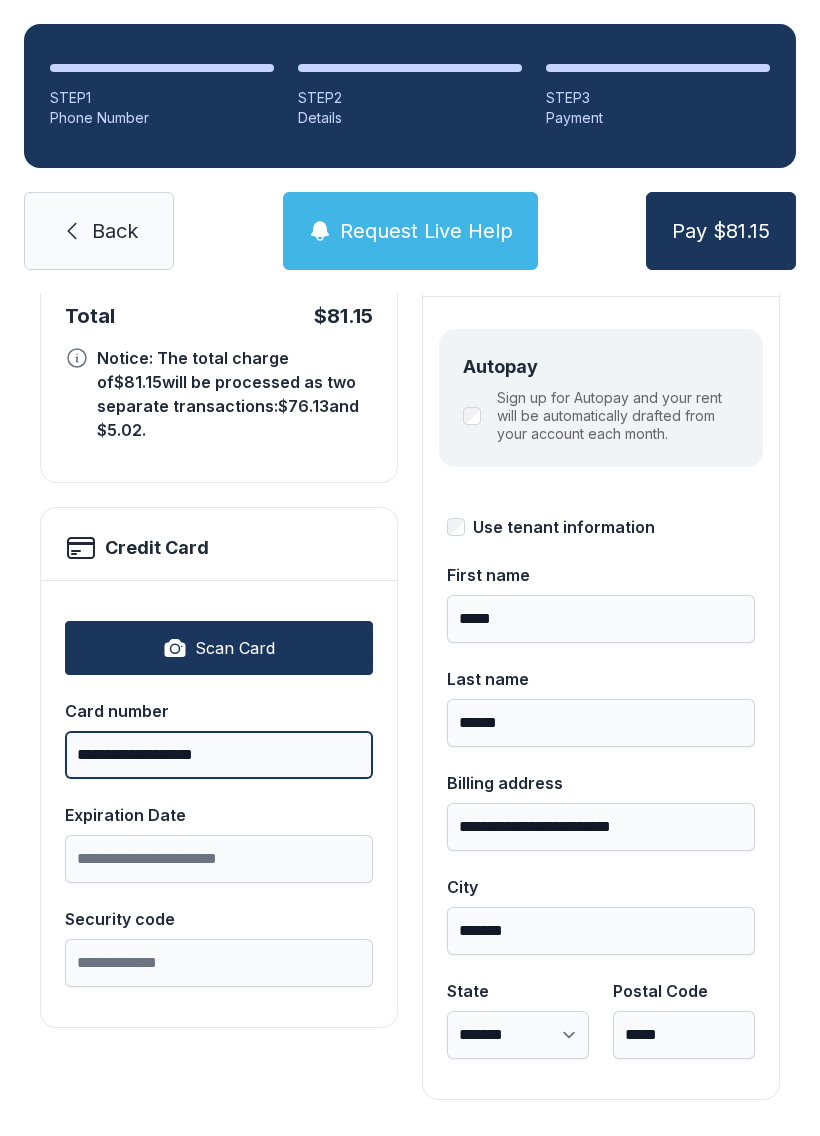 type on "**********" 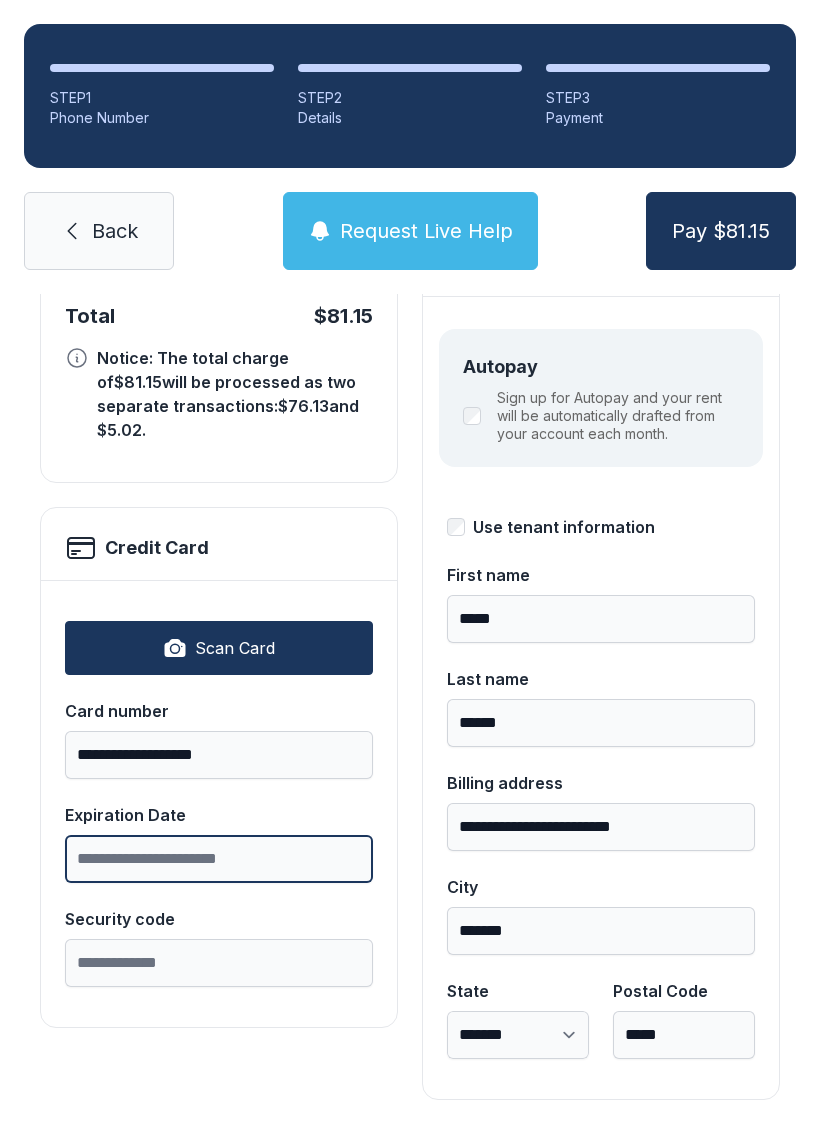 click on "Expiration Date" at bounding box center [219, 859] 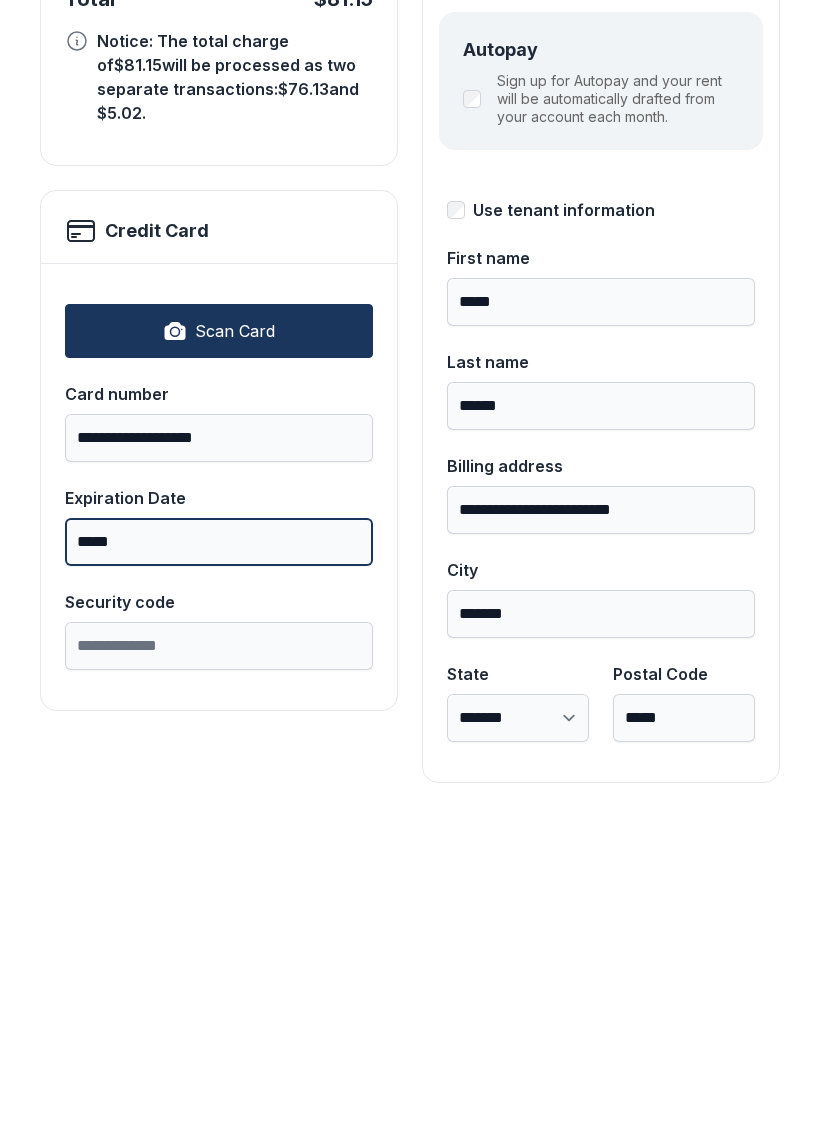 type on "*****" 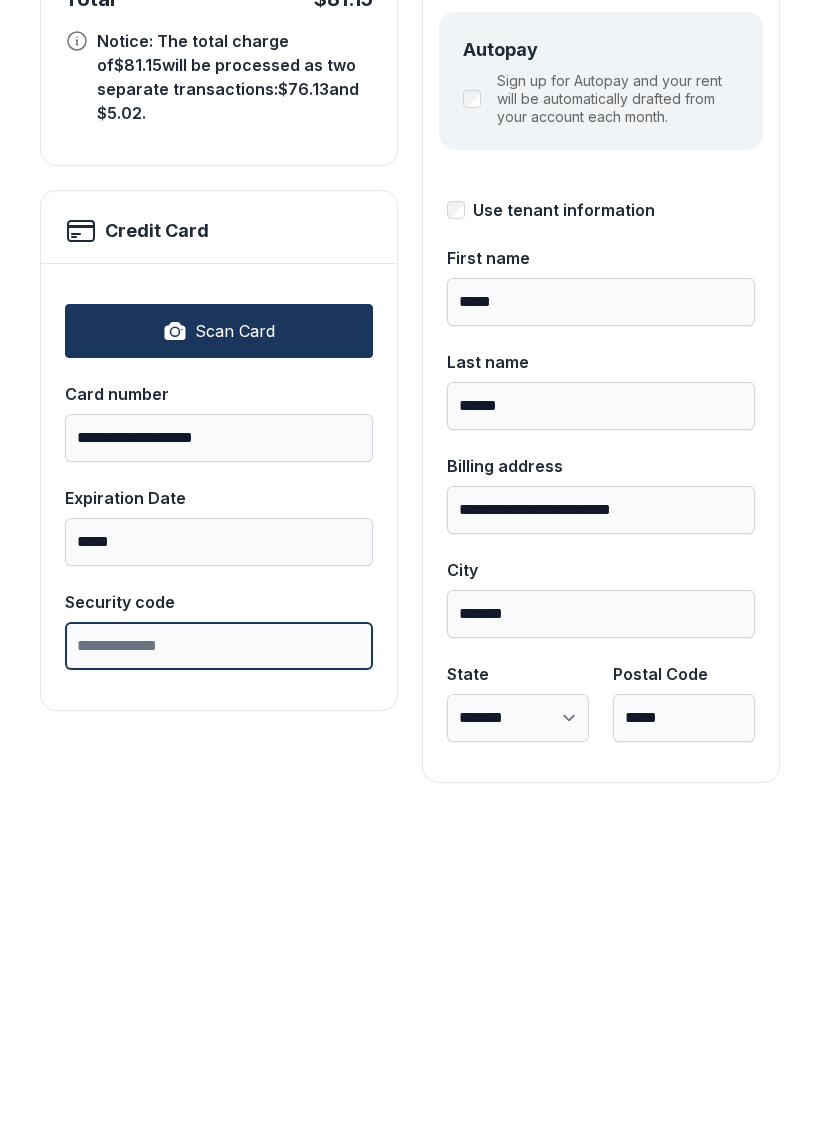 click on "Security code" at bounding box center (219, 963) 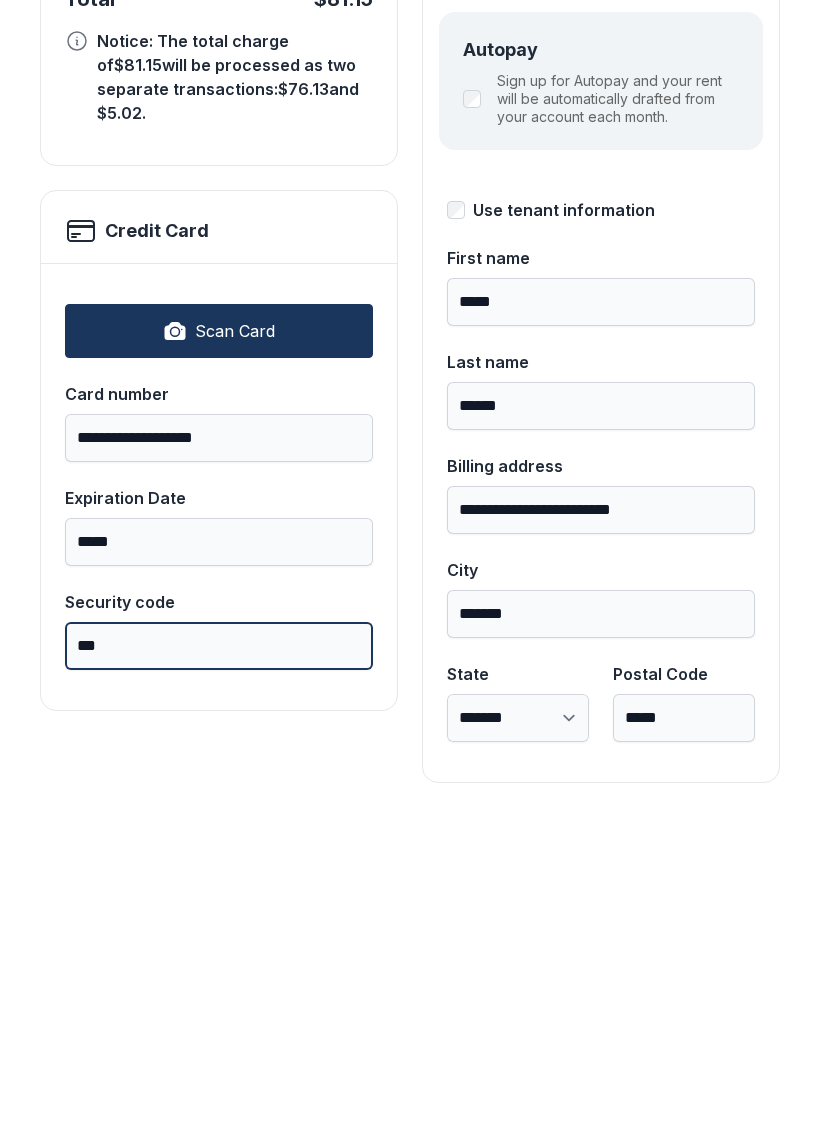scroll, scrollTop: 159, scrollLeft: 0, axis: vertical 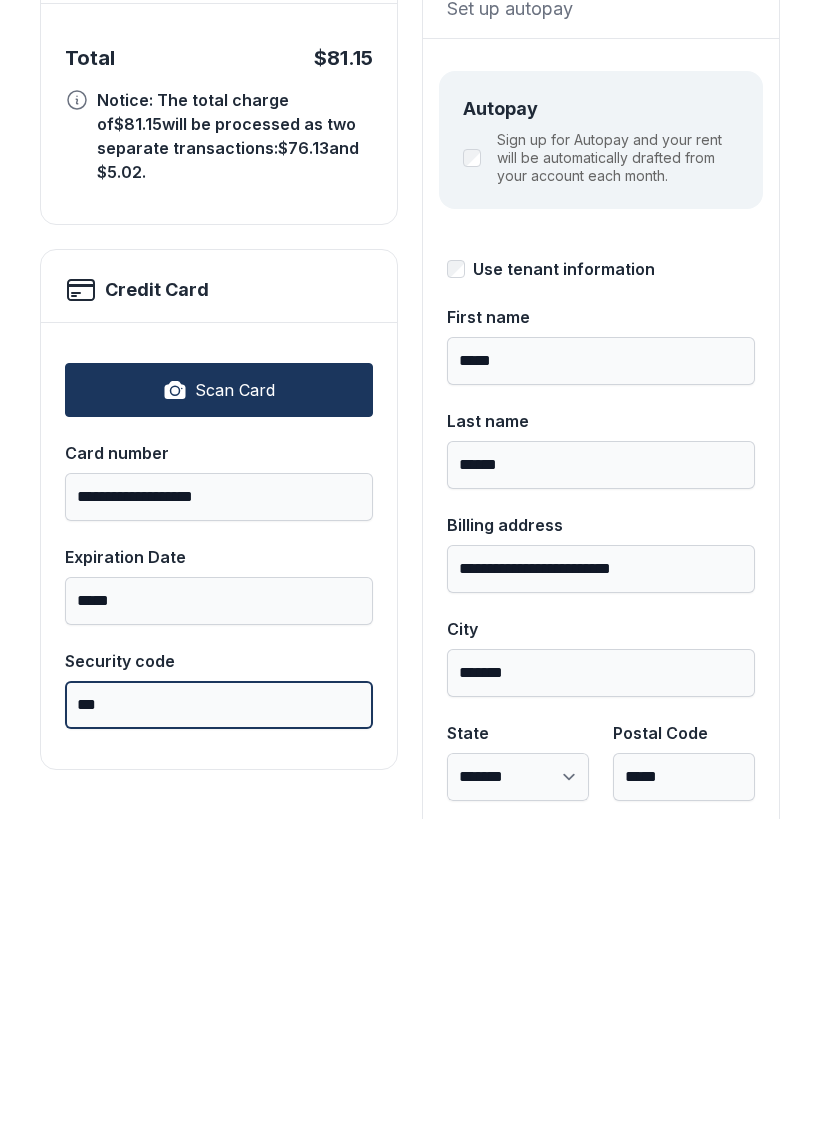 type on "***" 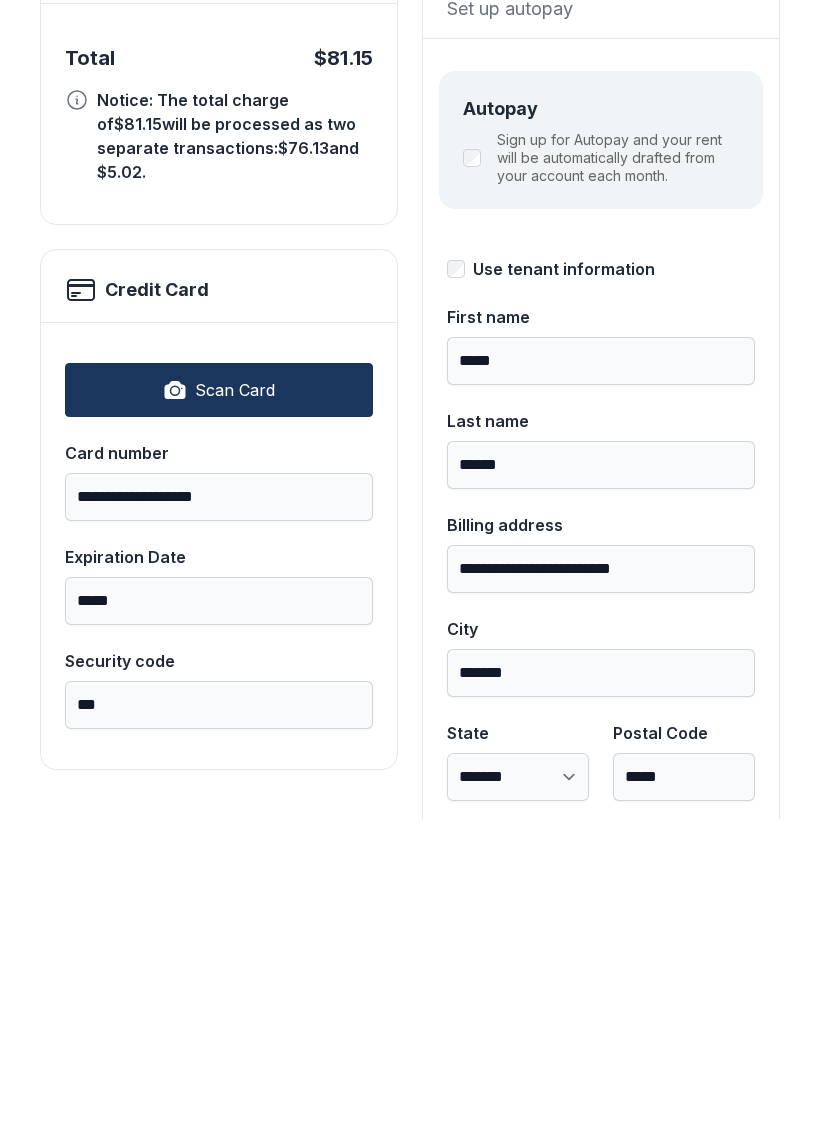 click on "Card number" at bounding box center (219, 770) 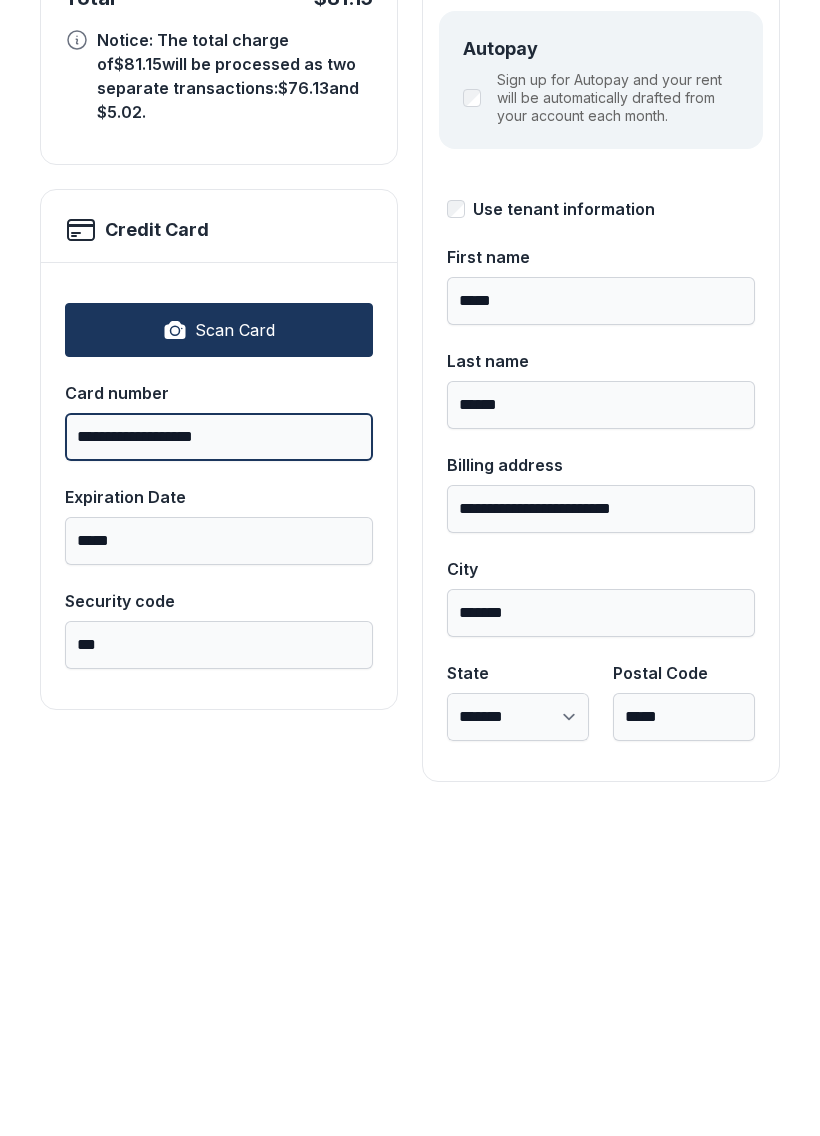 scroll, scrollTop: 218, scrollLeft: 0, axis: vertical 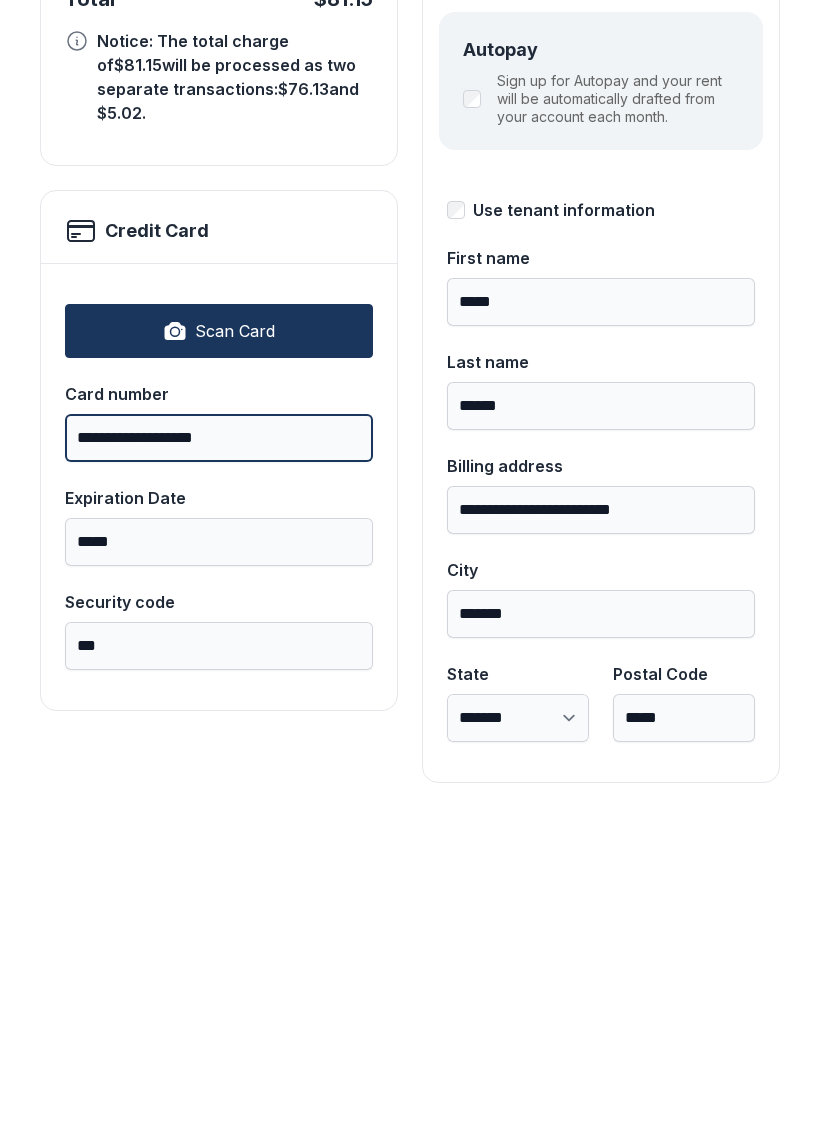 click on "Pay $81.15" at bounding box center [721, 231] 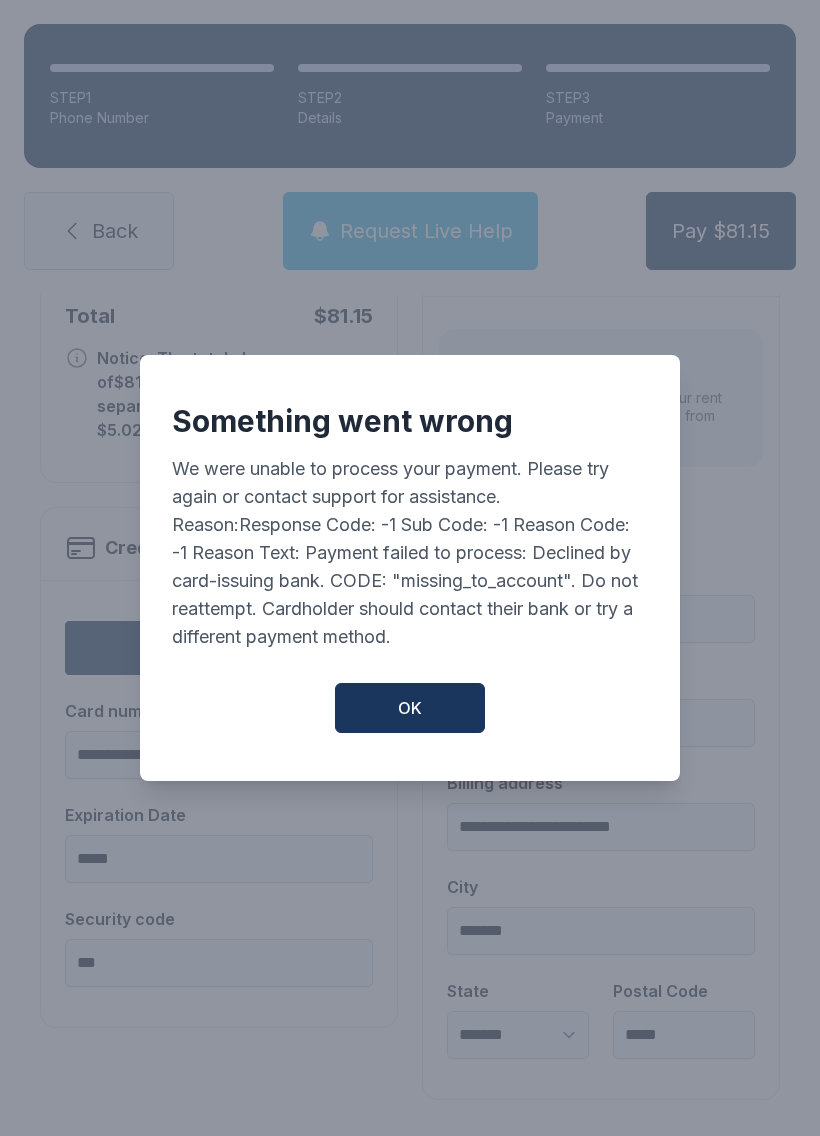 click on "OK" at bounding box center [410, 708] 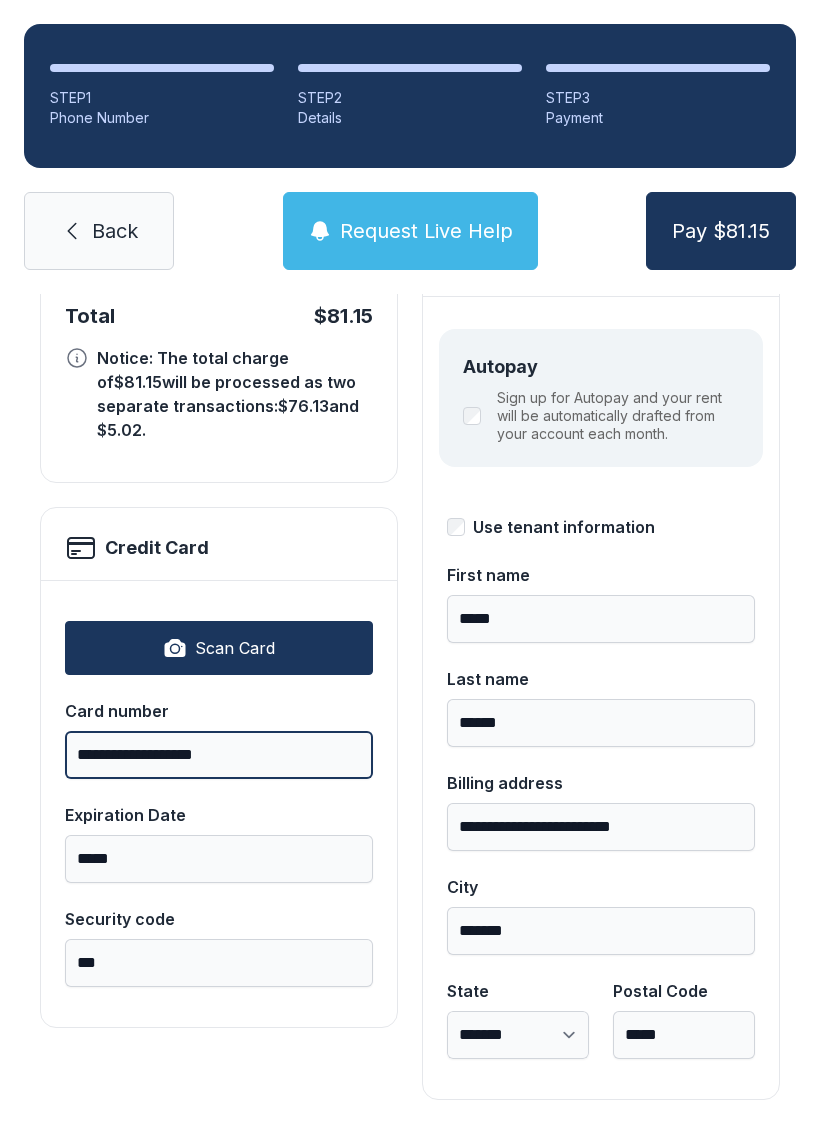 click on "**********" at bounding box center (219, 755) 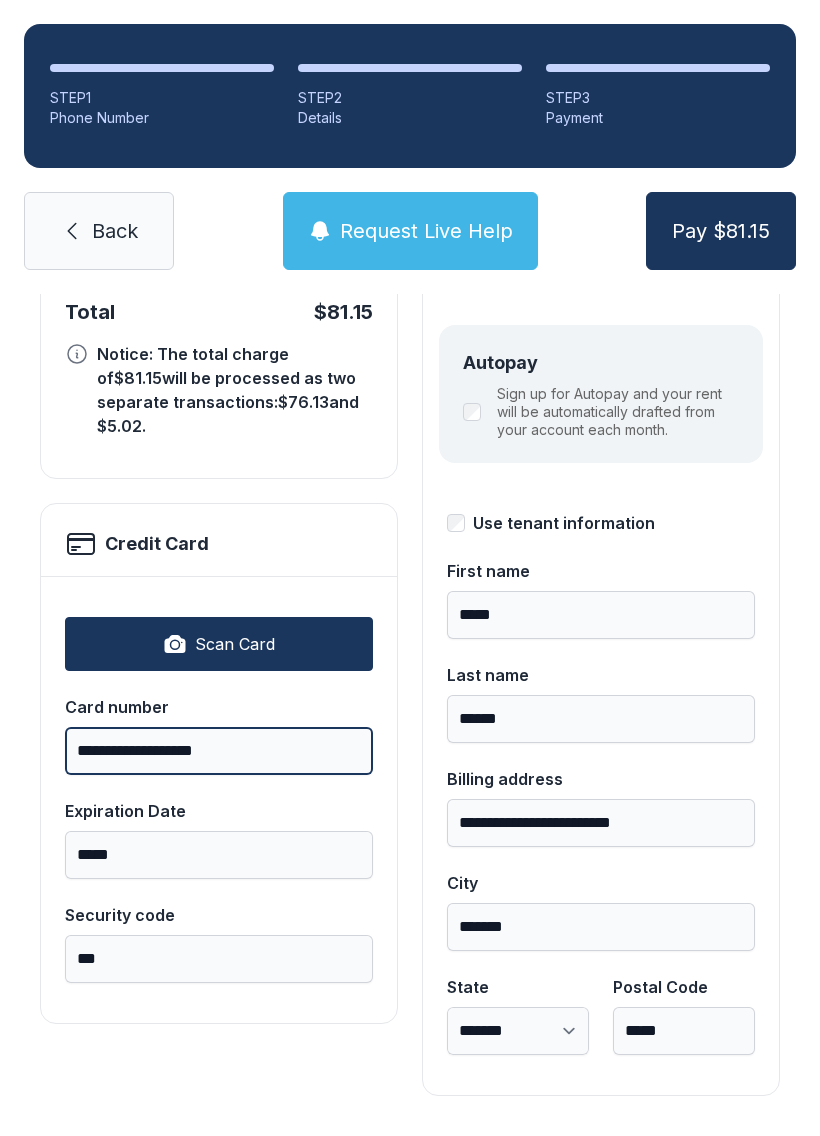 scroll, scrollTop: 218, scrollLeft: 0, axis: vertical 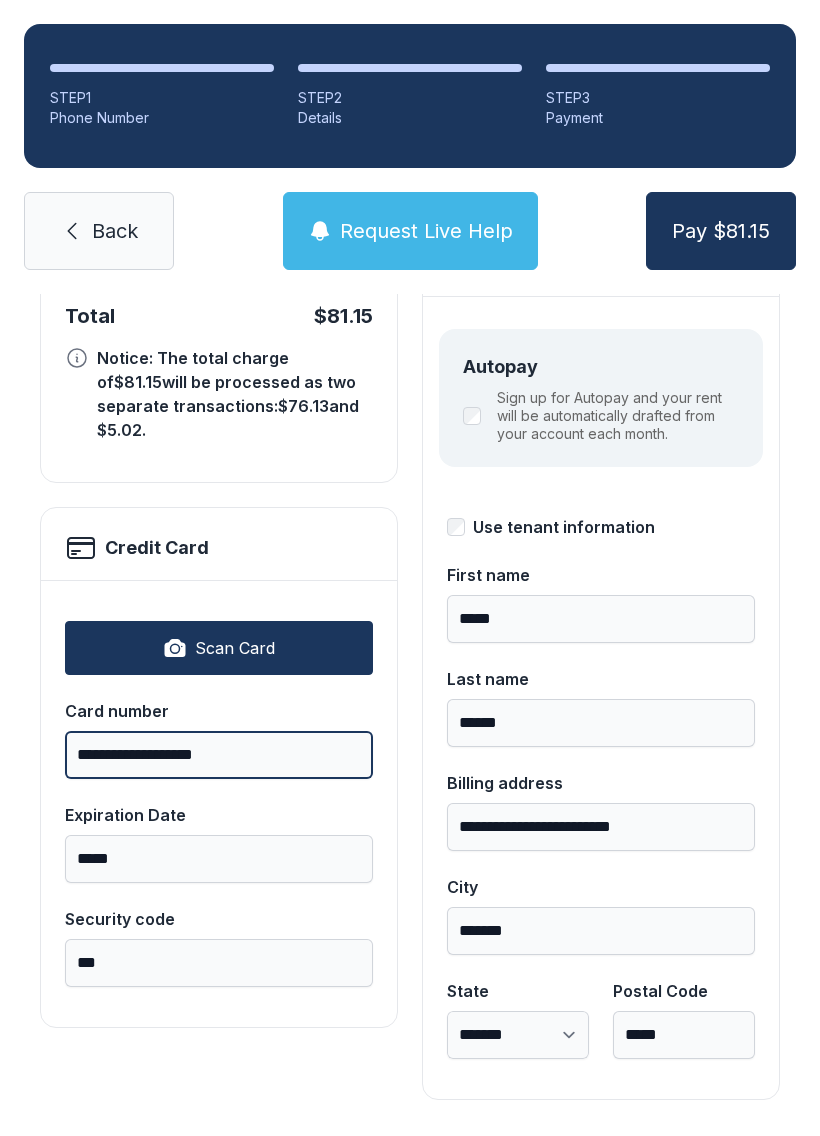 type on "**********" 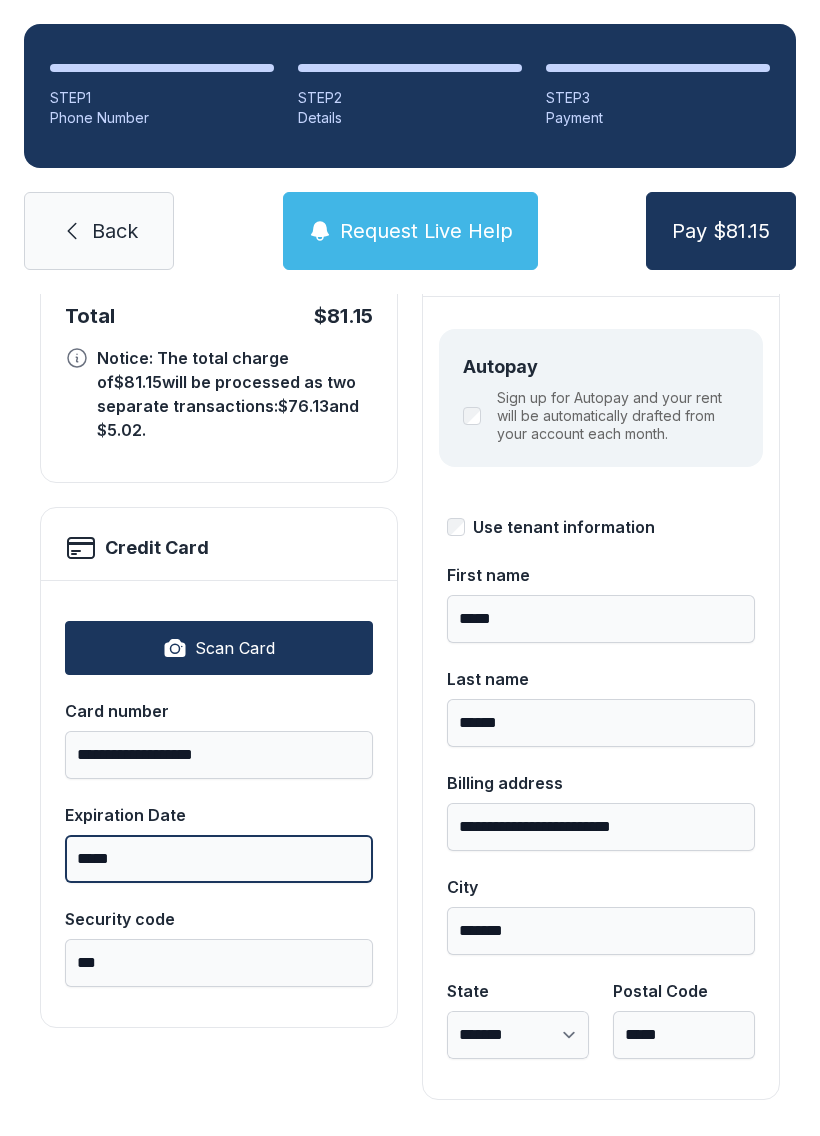 click on "*****" at bounding box center (219, 859) 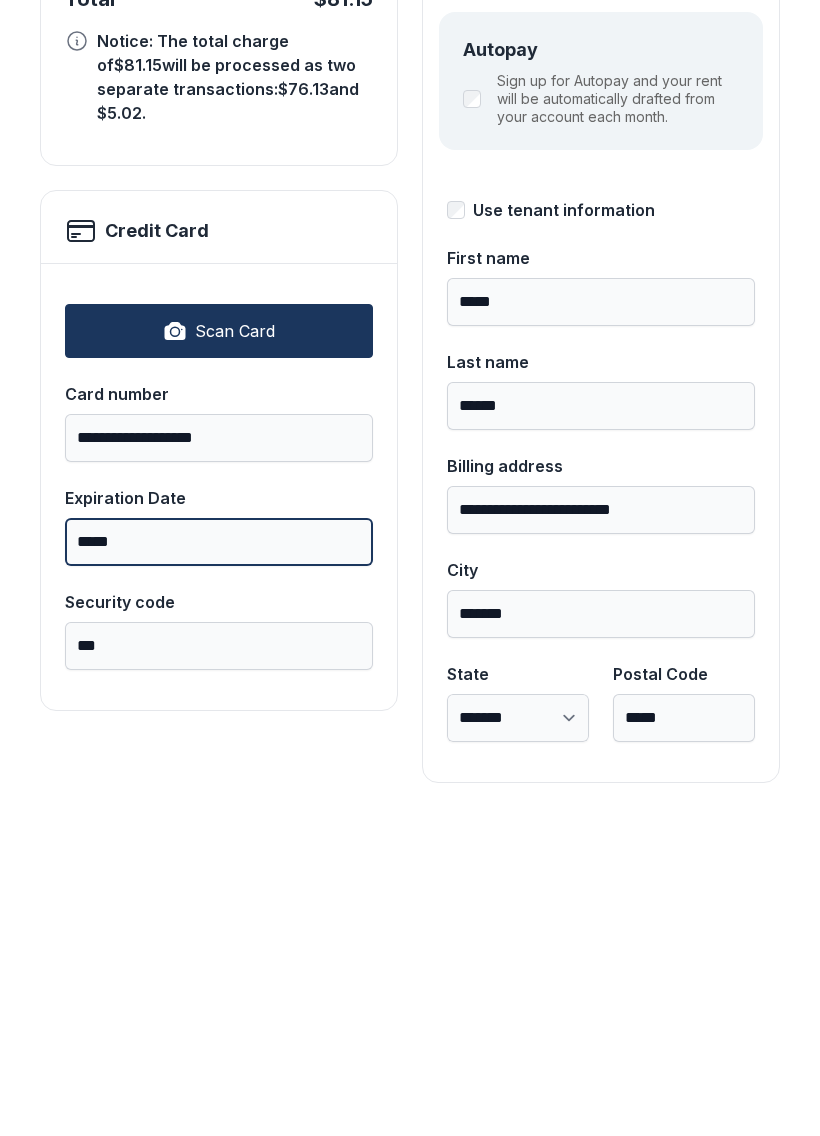 type on "*****" 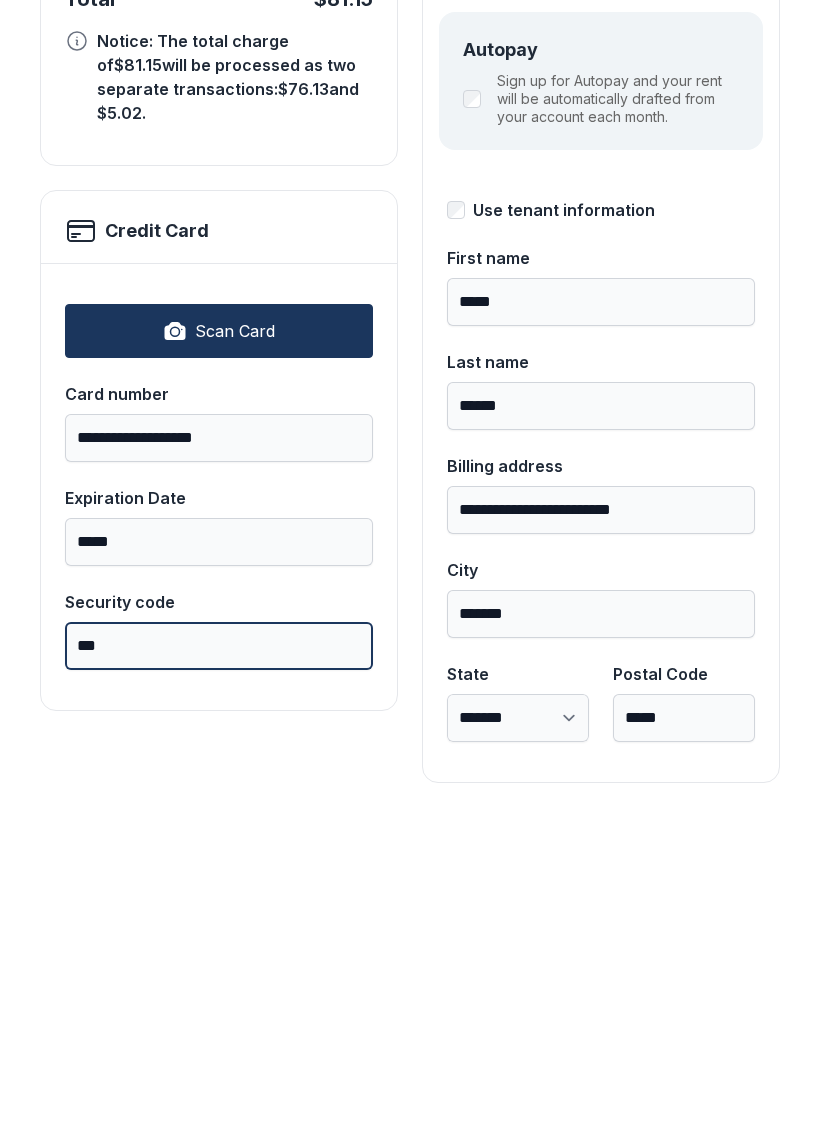 click on "***" at bounding box center [219, 963] 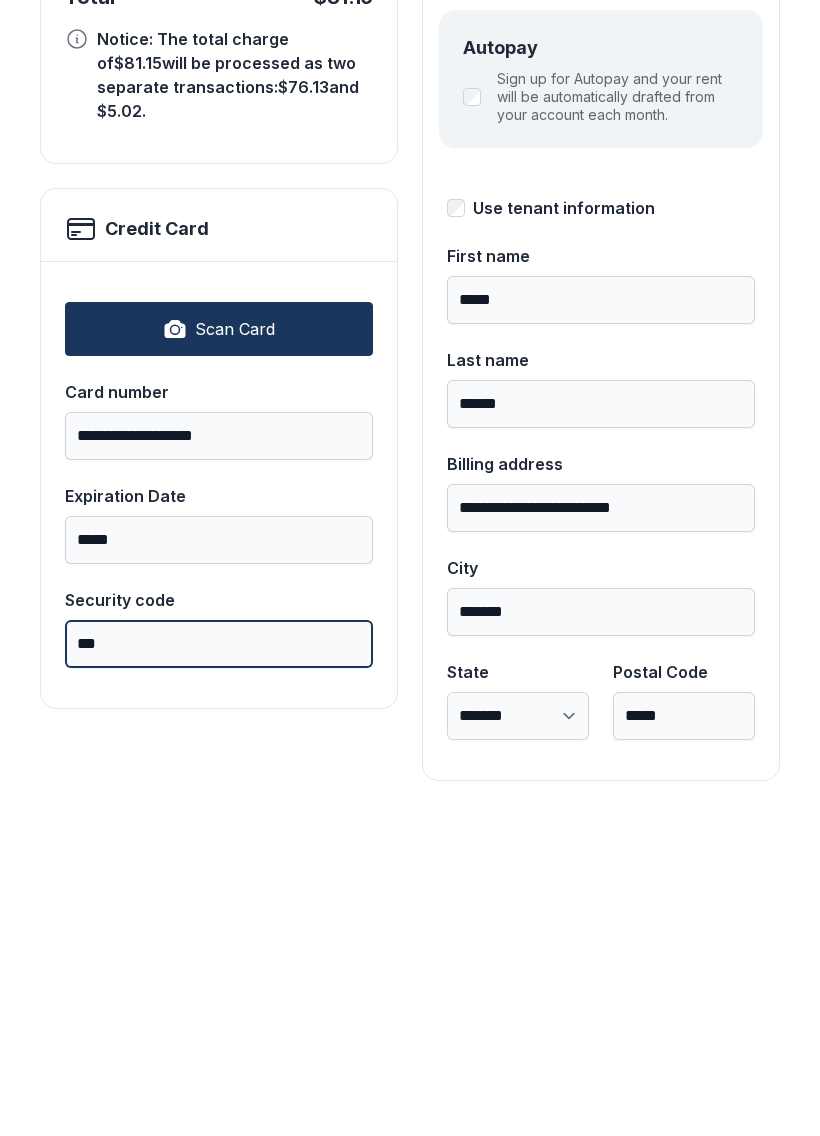 scroll, scrollTop: 218, scrollLeft: 0, axis: vertical 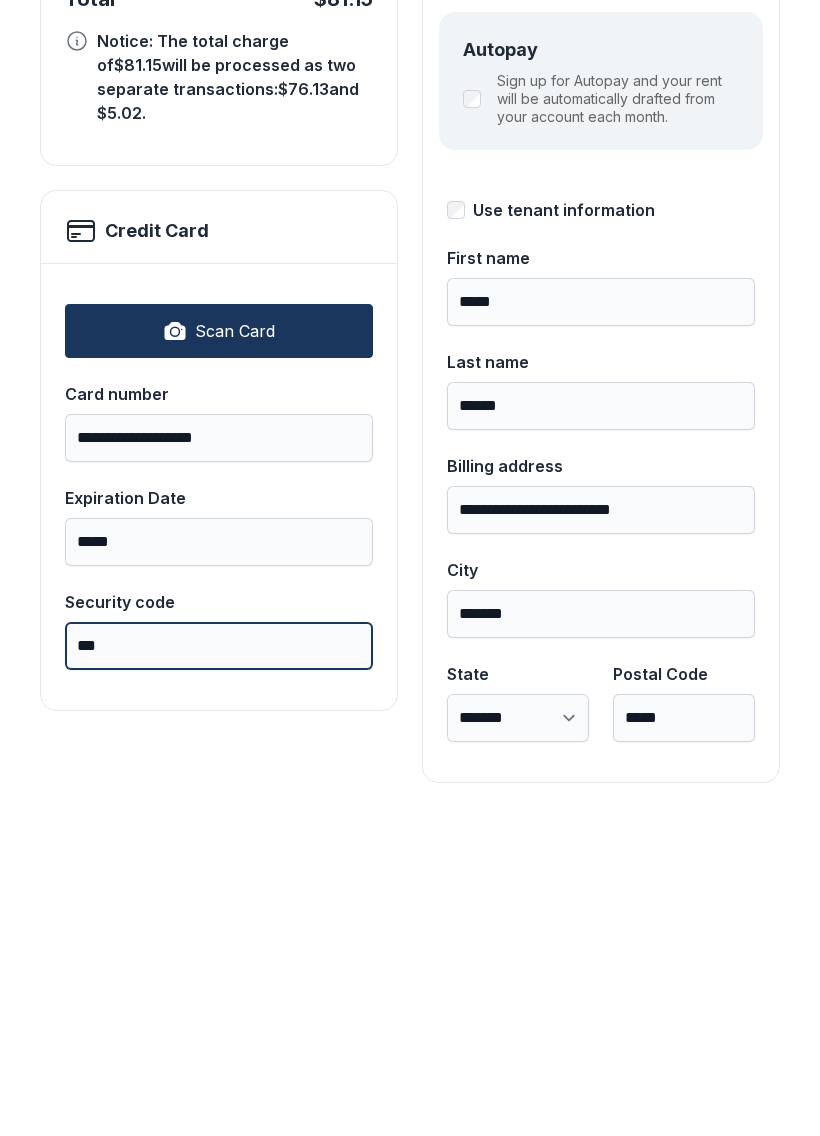 type on "***" 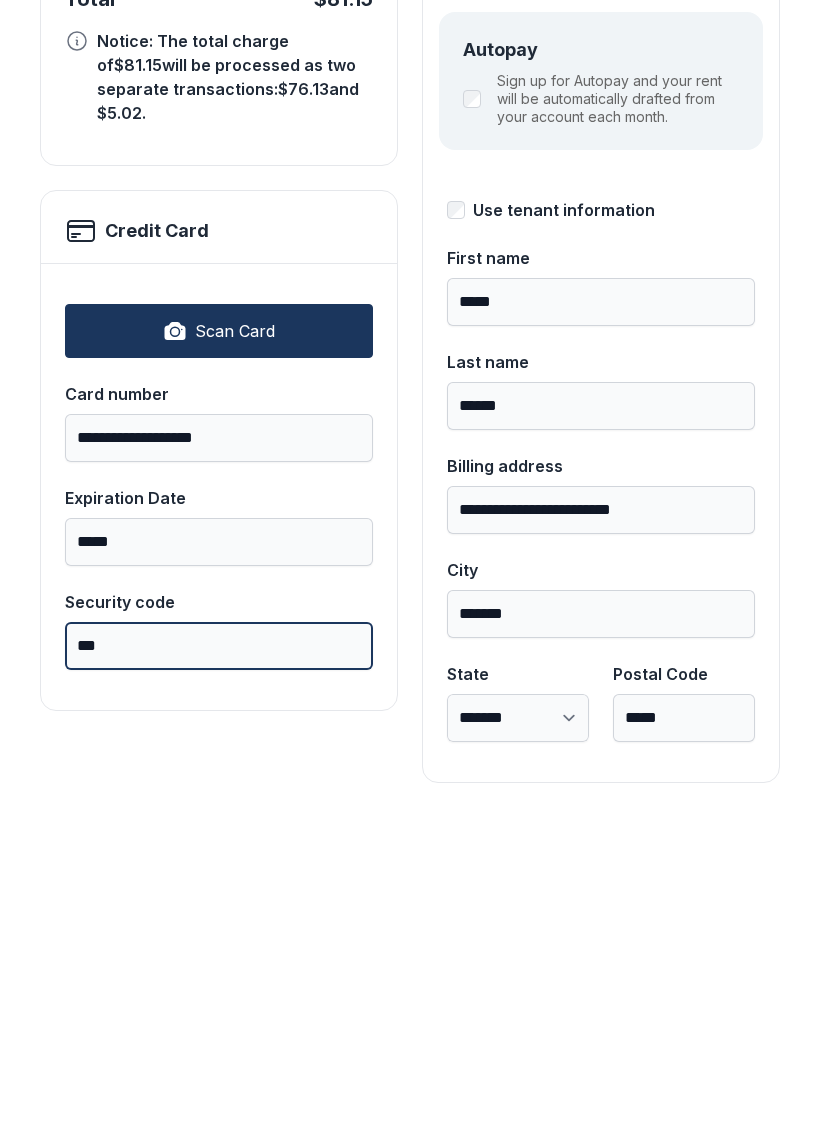 click on "Pay $81.15" at bounding box center (721, 231) 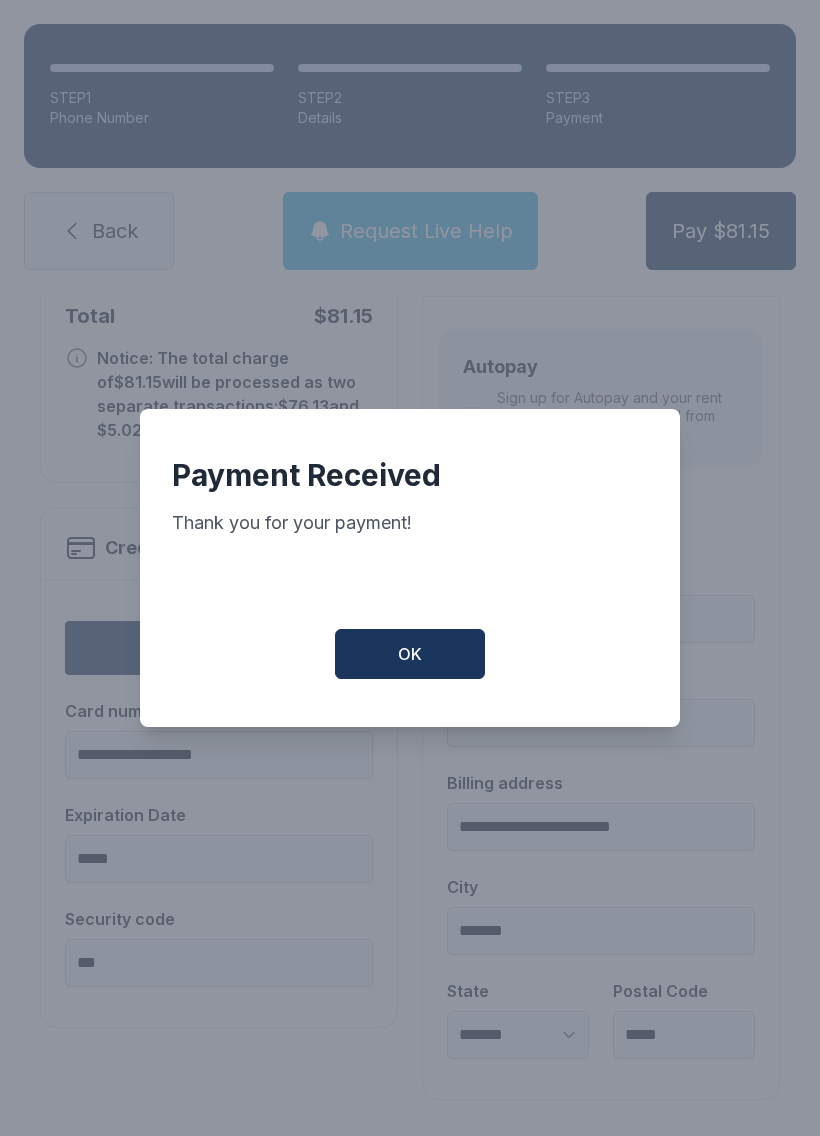 click on "OK" at bounding box center [410, 654] 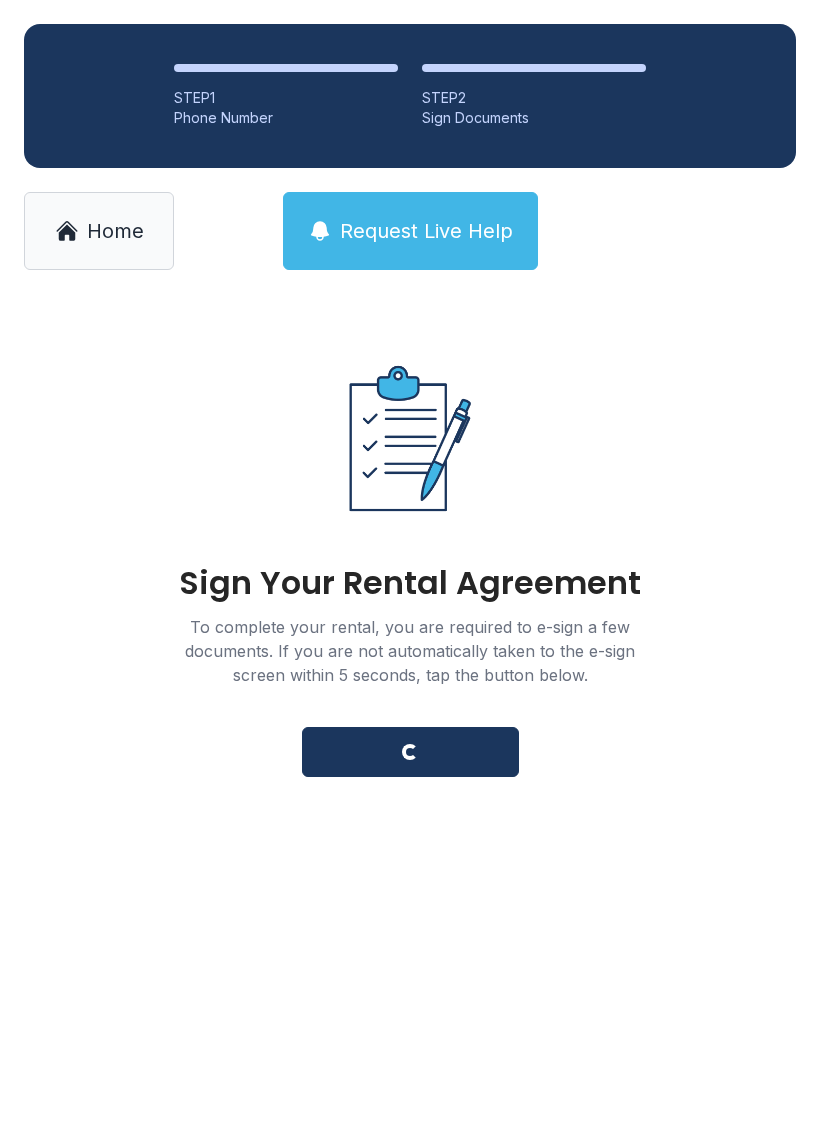scroll, scrollTop: 0, scrollLeft: 0, axis: both 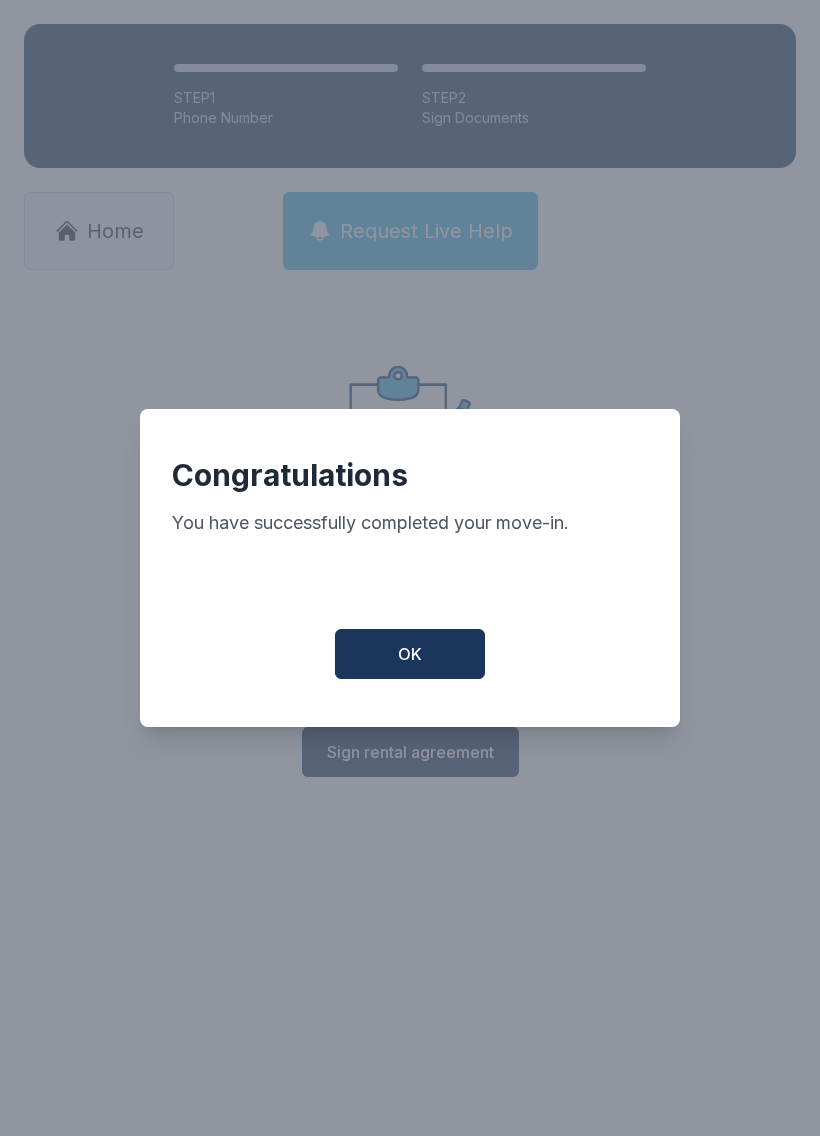 click on "OK" at bounding box center [410, 654] 